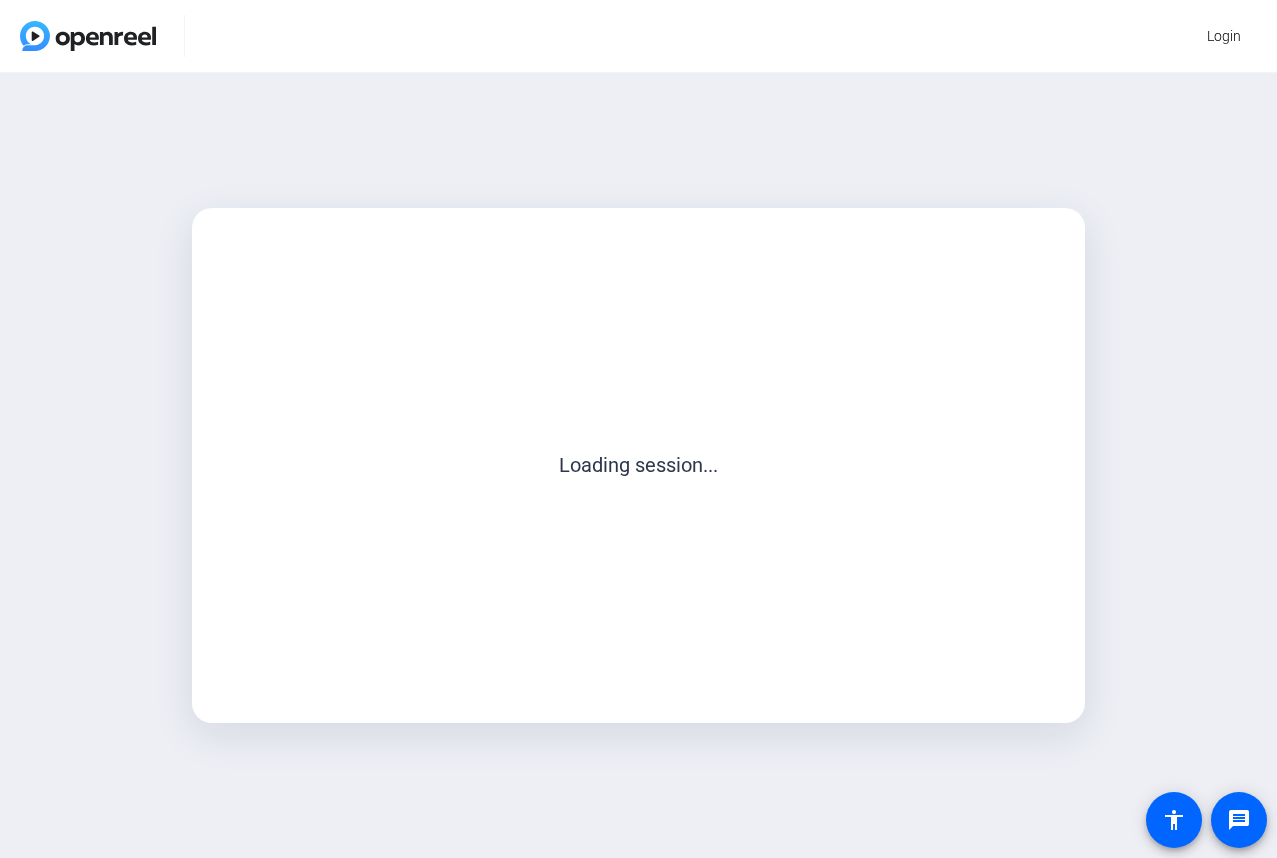 scroll, scrollTop: 0, scrollLeft: 0, axis: both 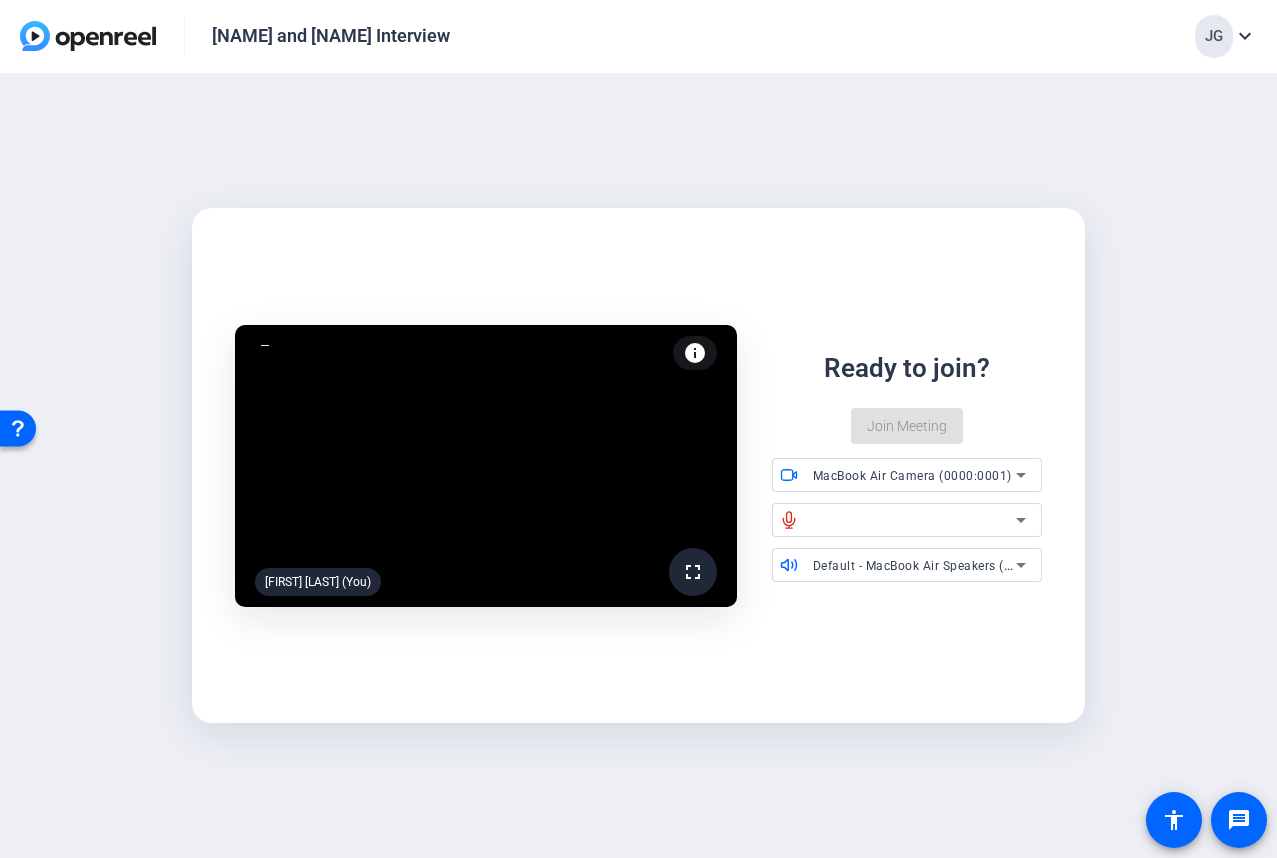 click on "info" 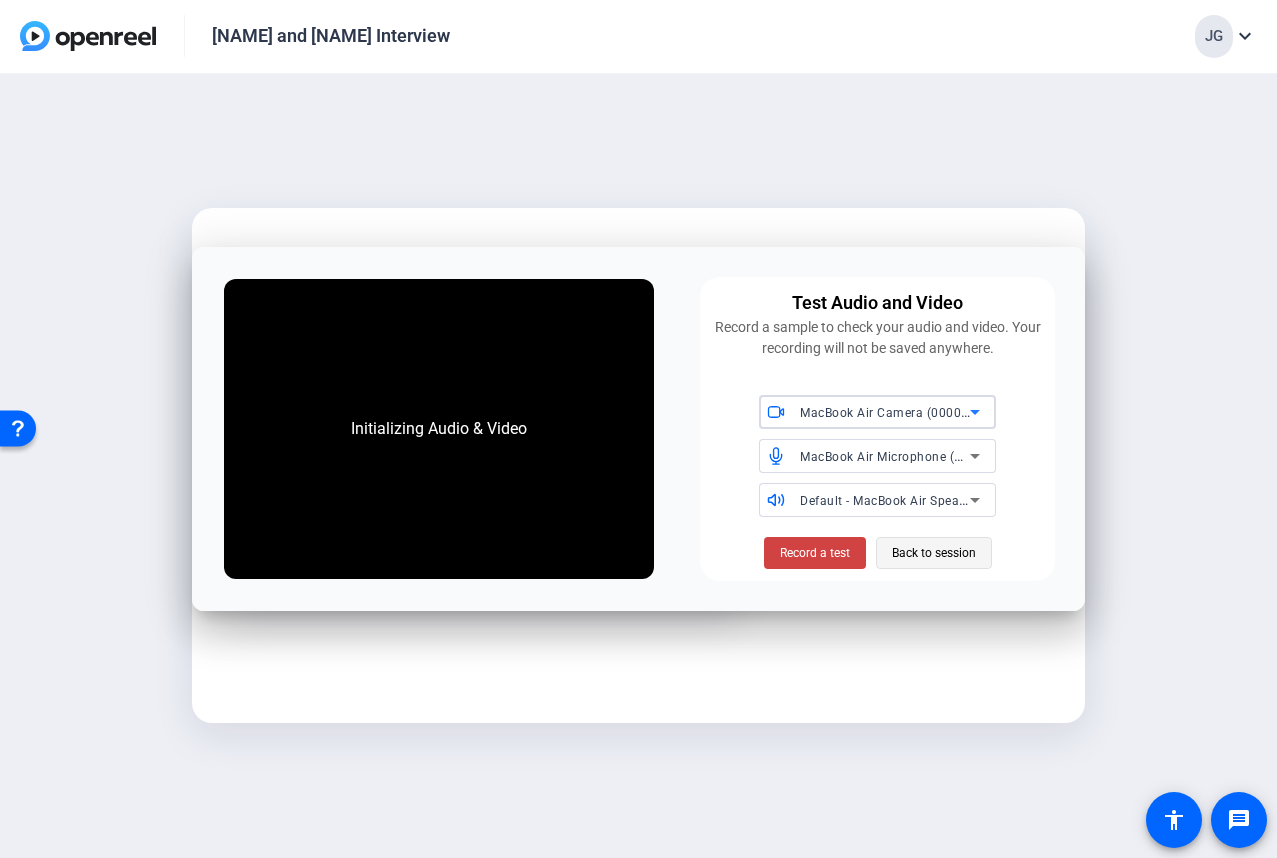 click on "Back to session" at bounding box center (934, 553) 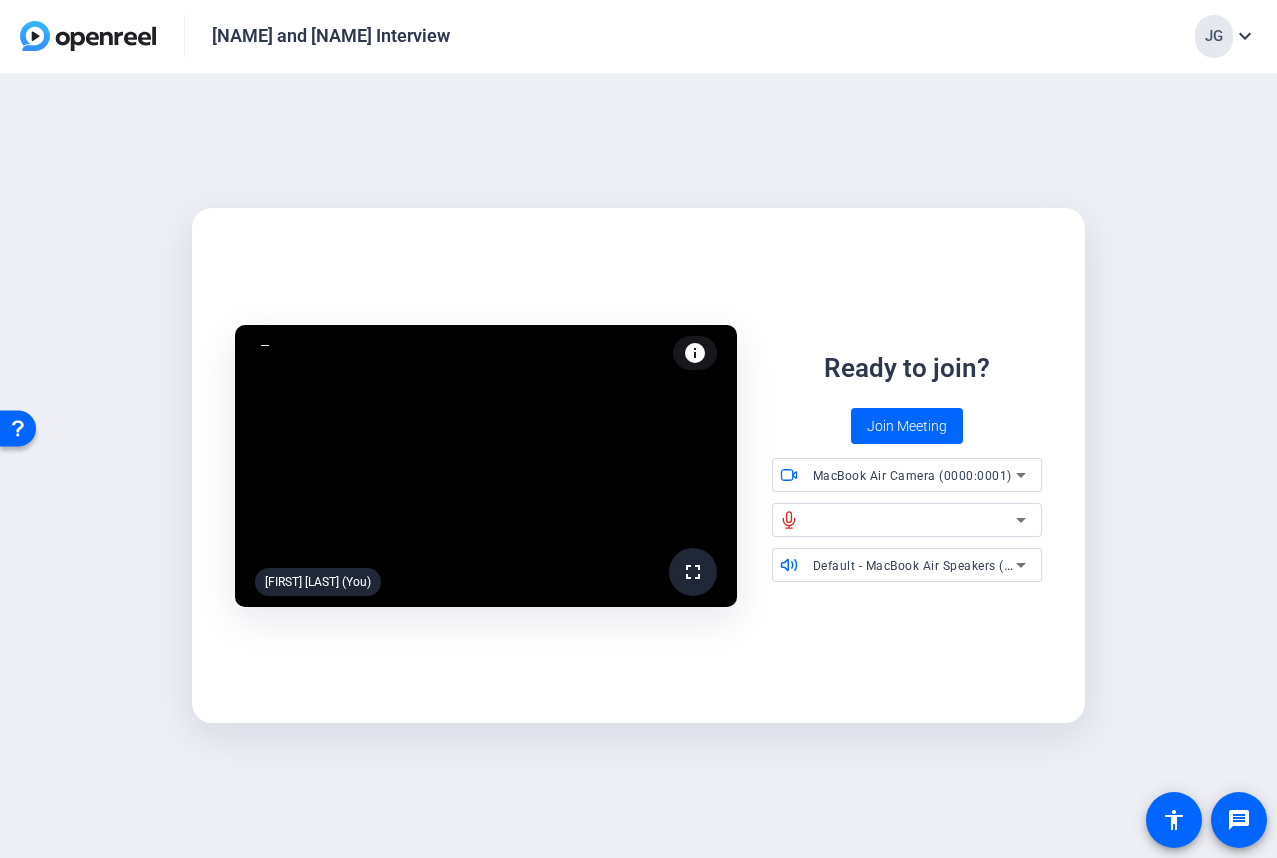 click 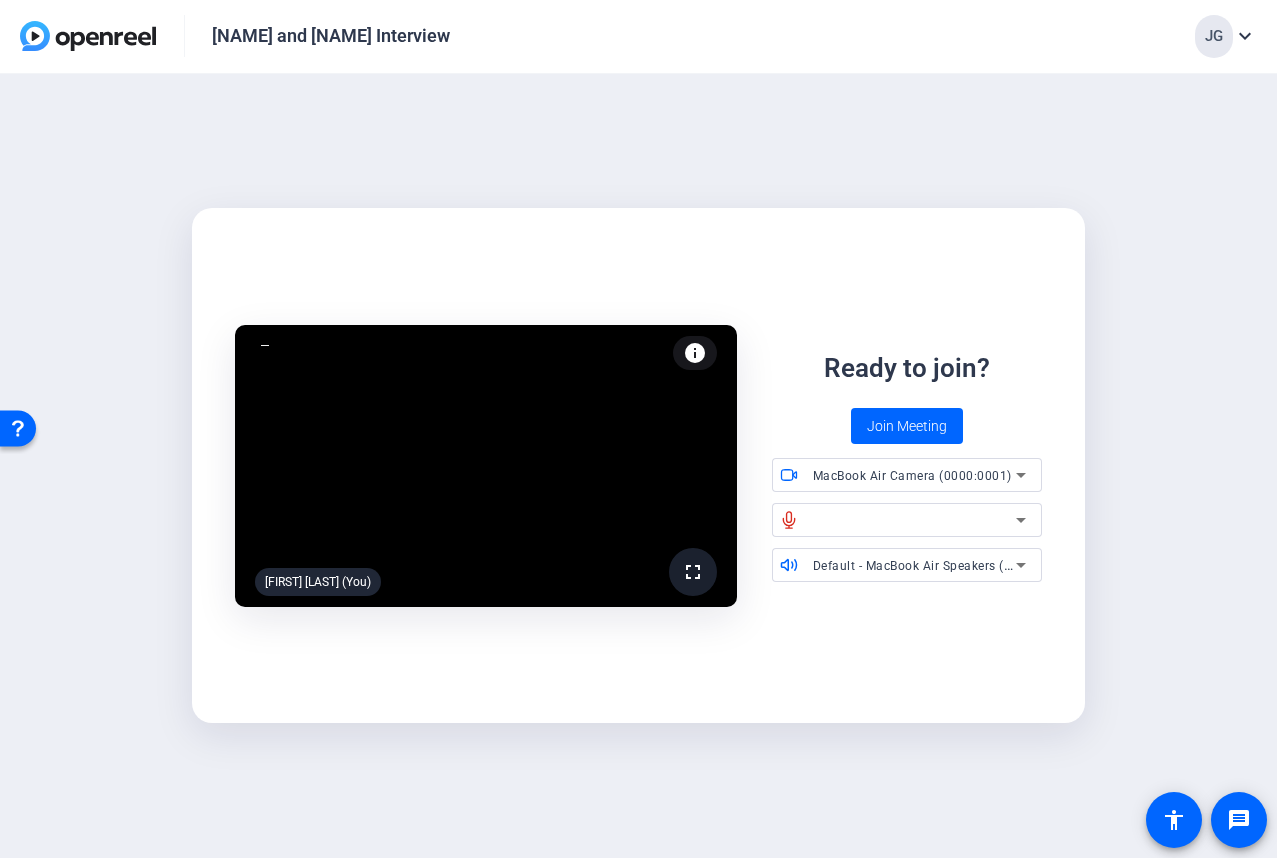 click 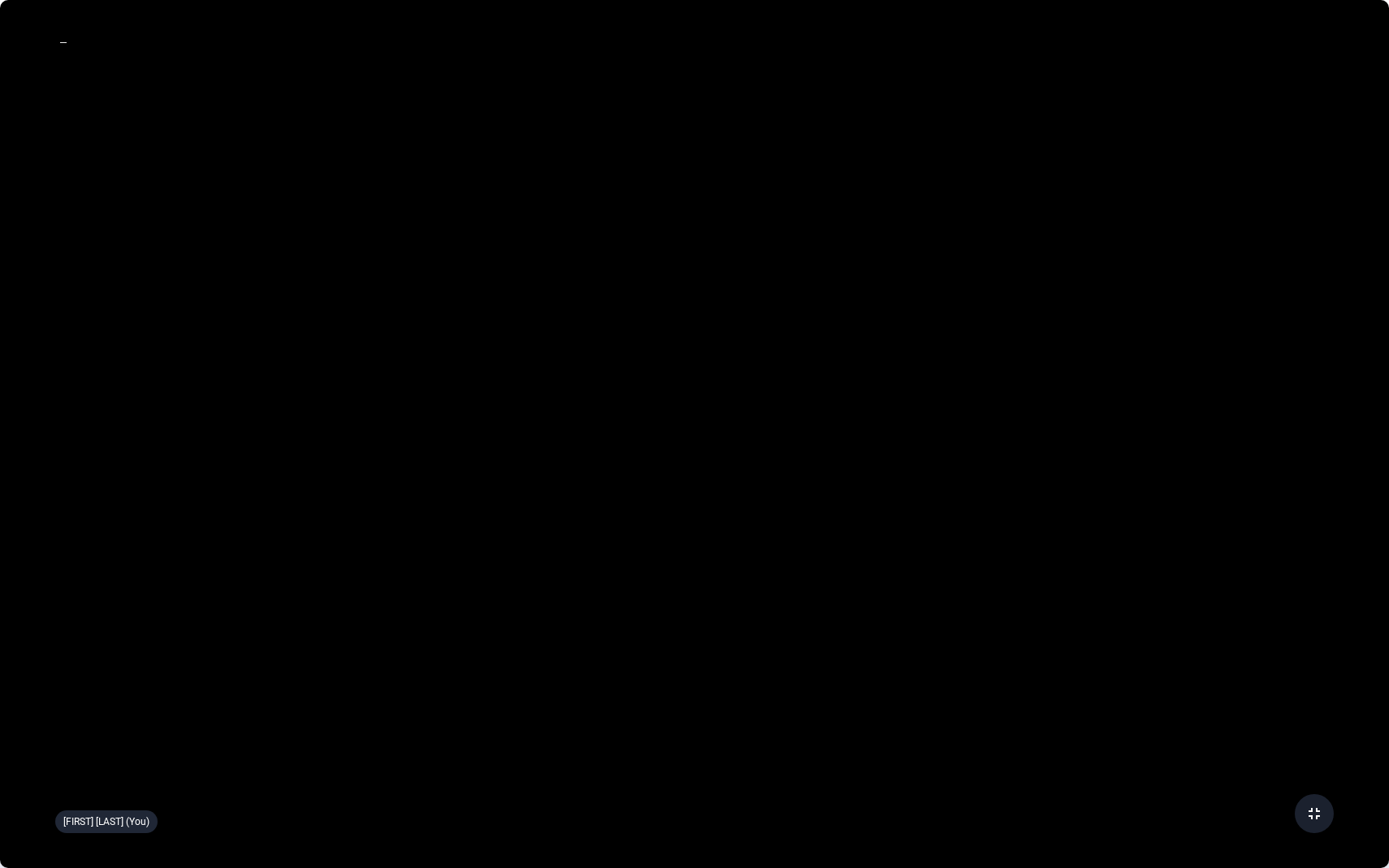 click on "fullscreen_exit" 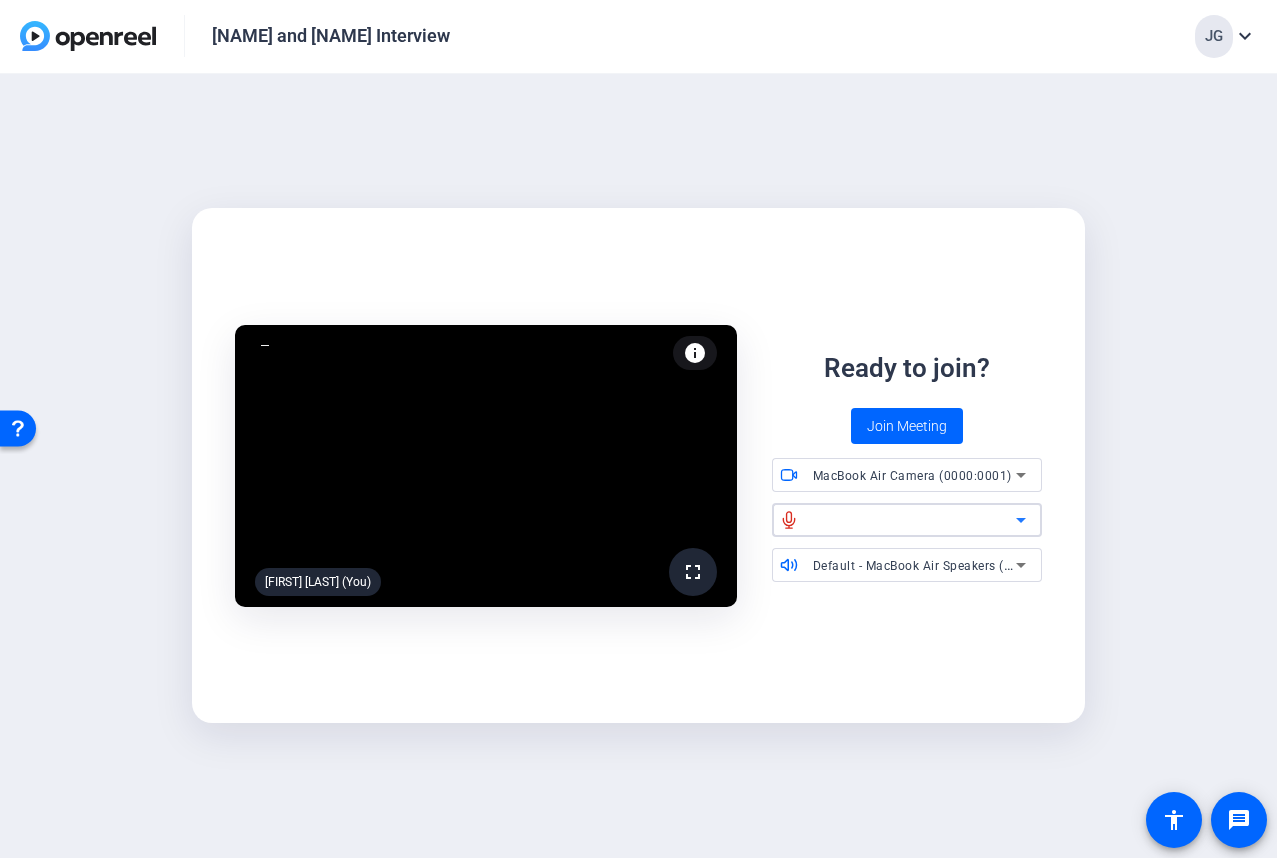 click at bounding box center [914, 520] 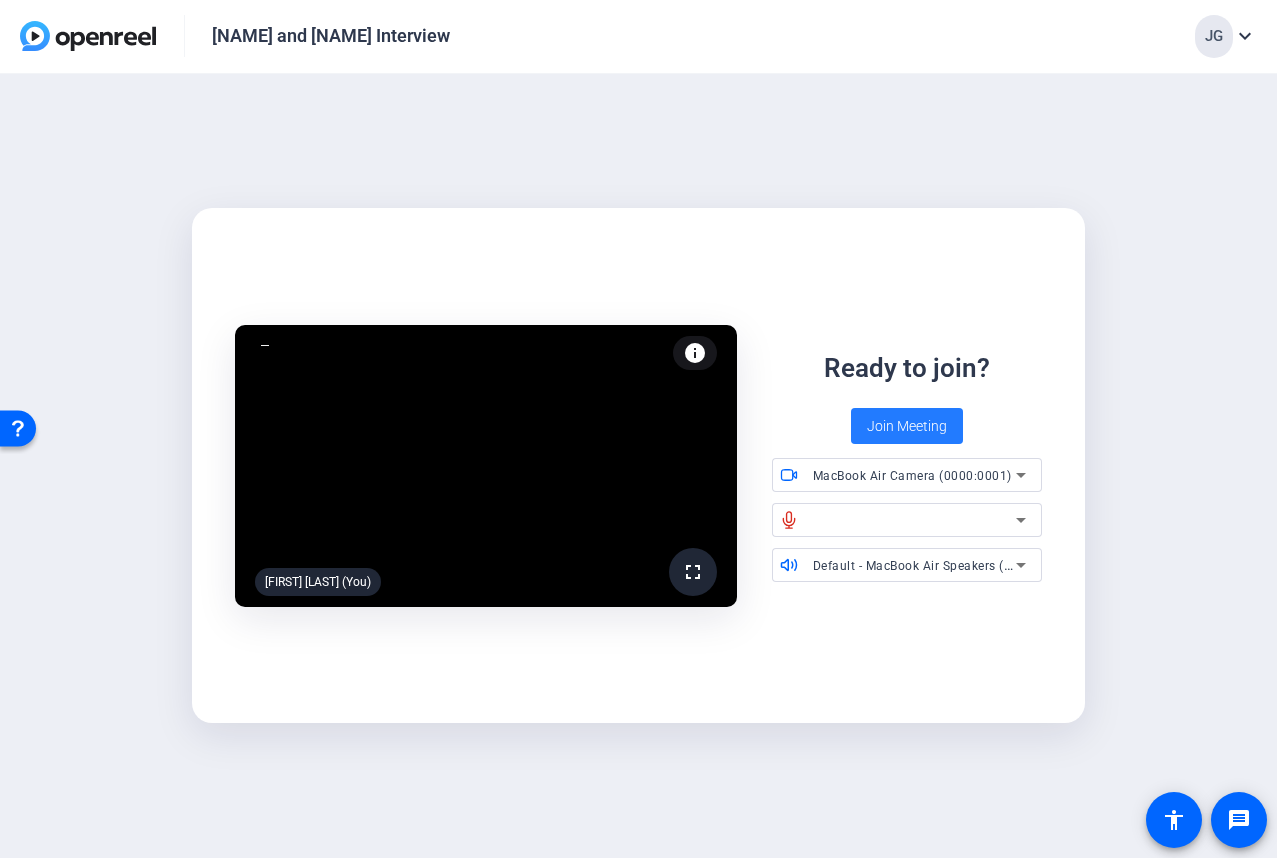 click on "Join Meeting" 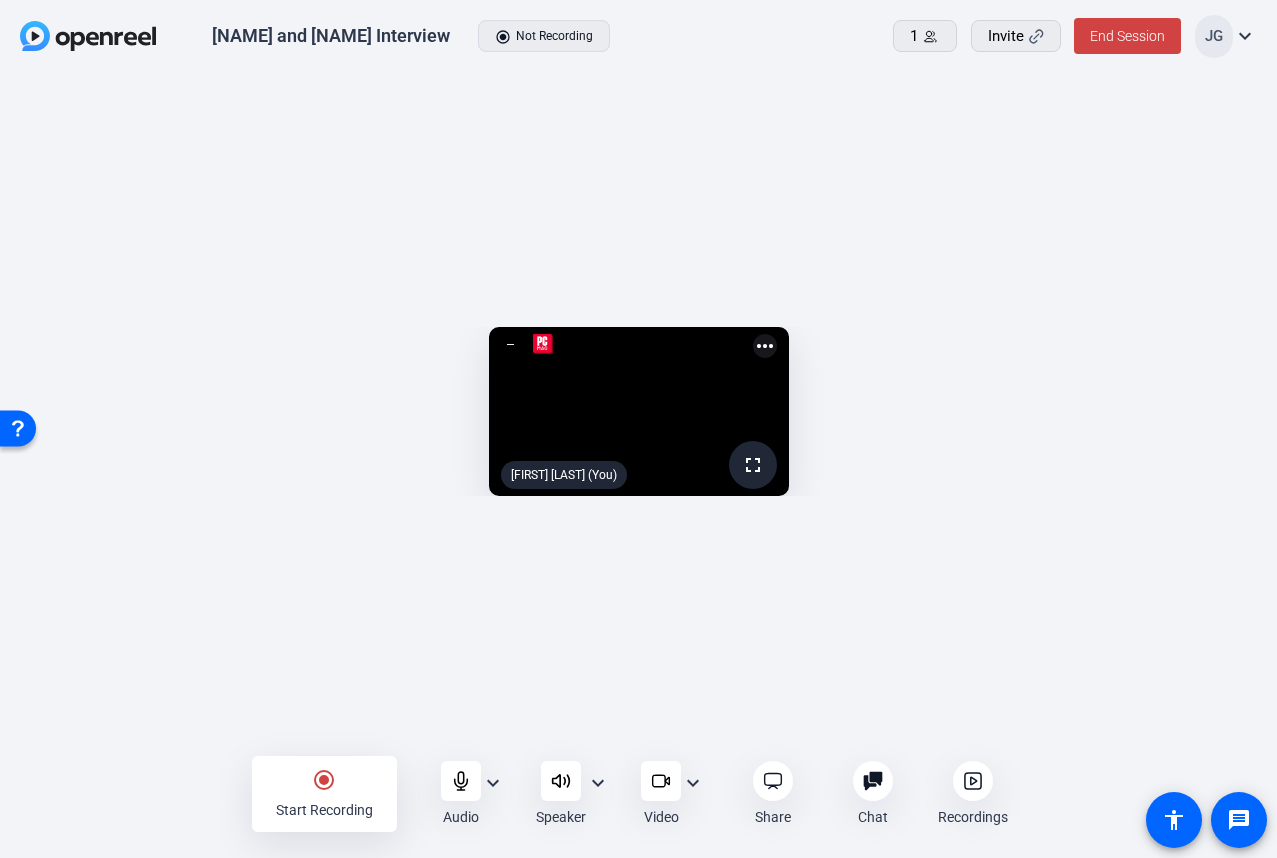 click 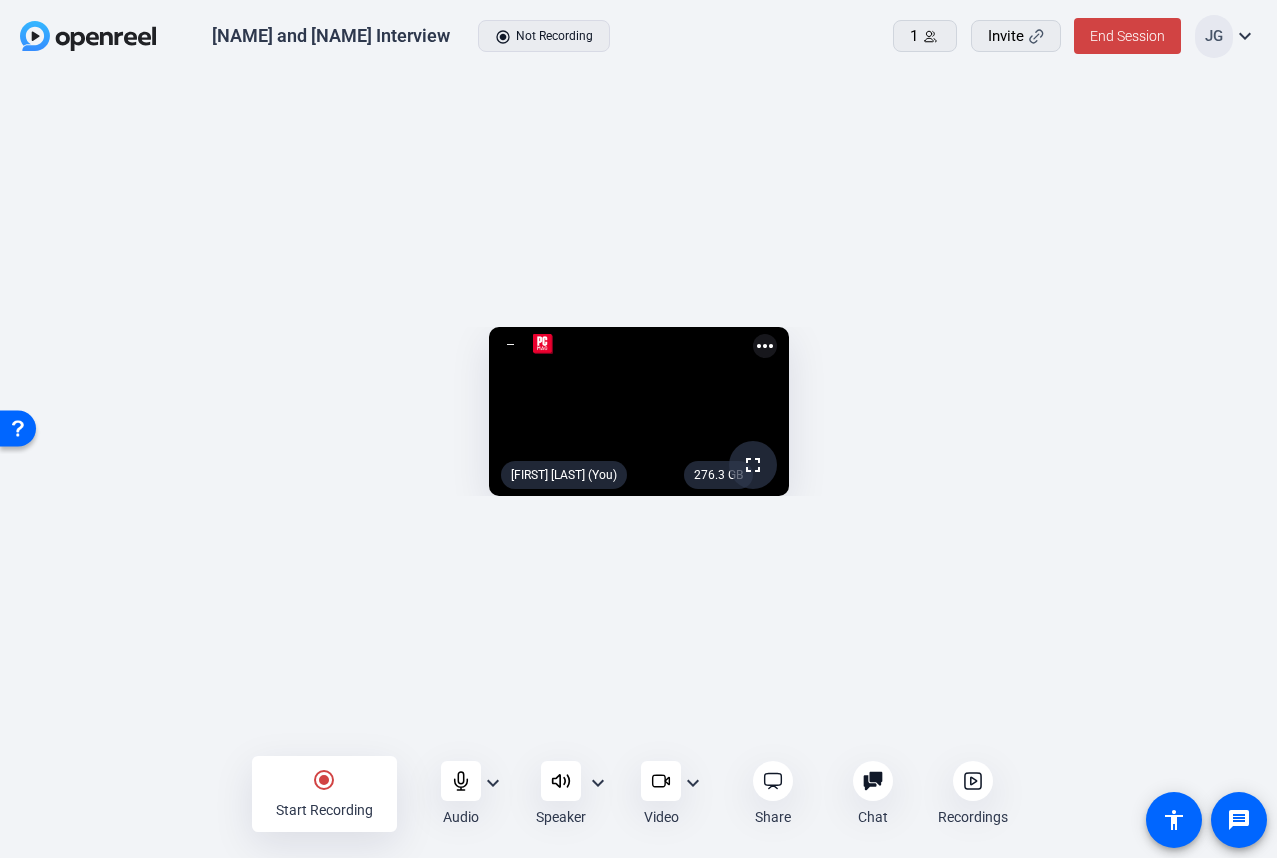 click on "more_horiz" 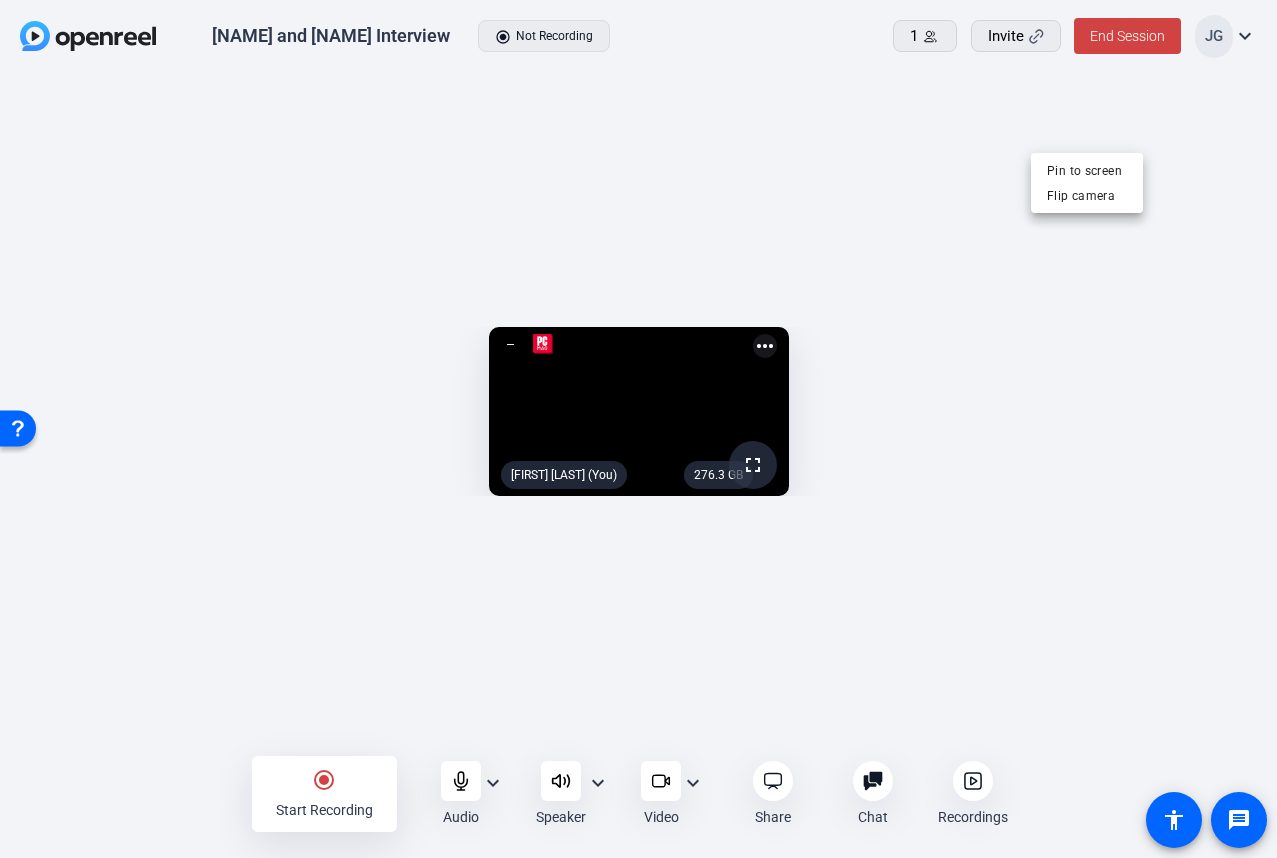 click at bounding box center [638, 429] 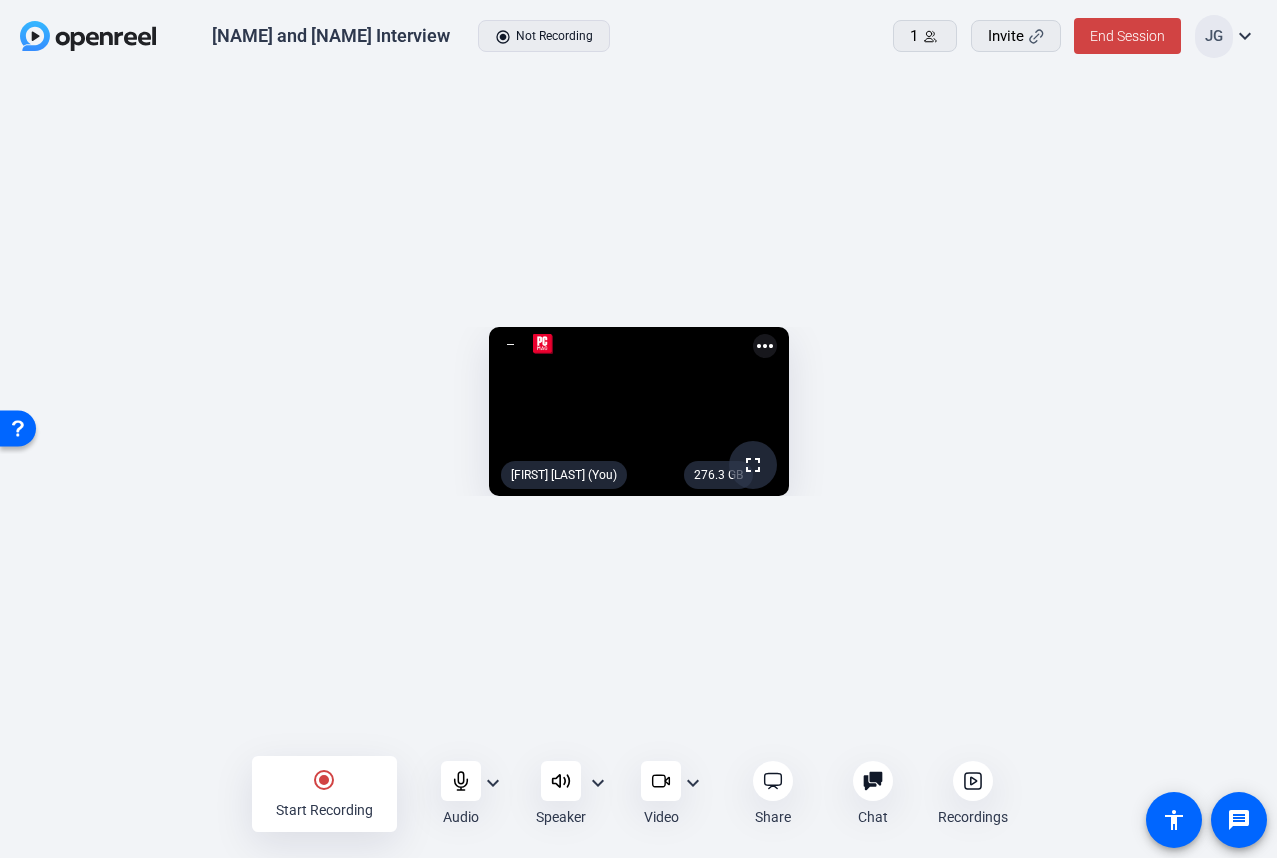 click on "expand_more" 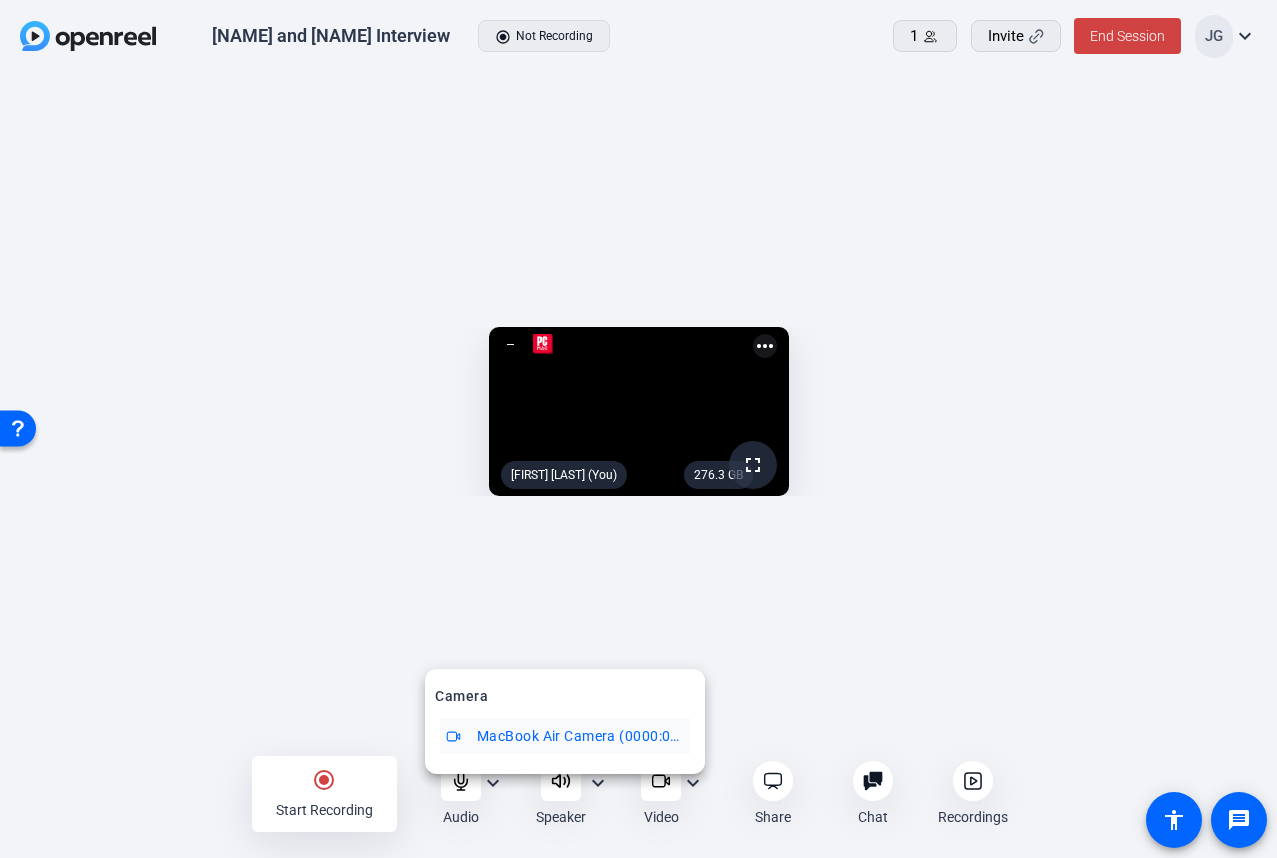 click at bounding box center (638, 429) 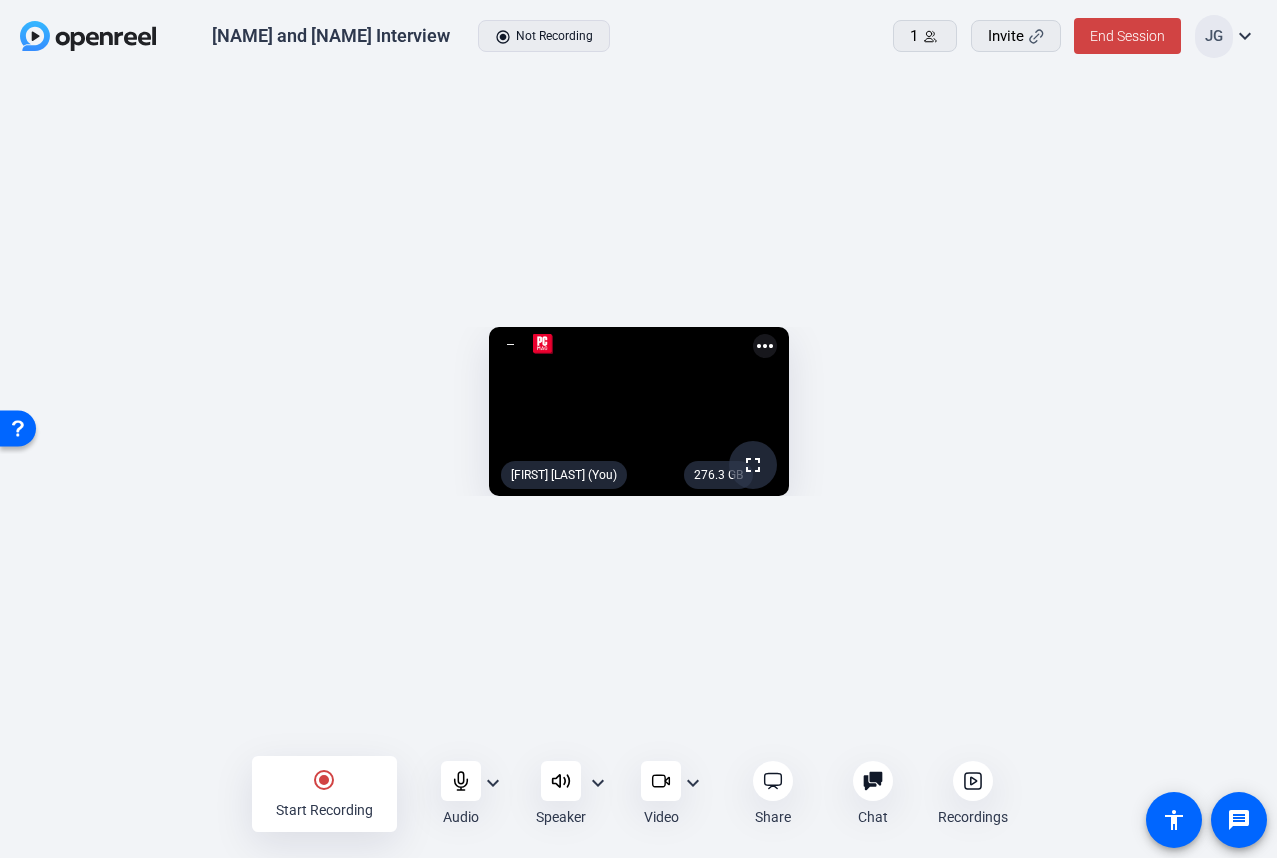 click 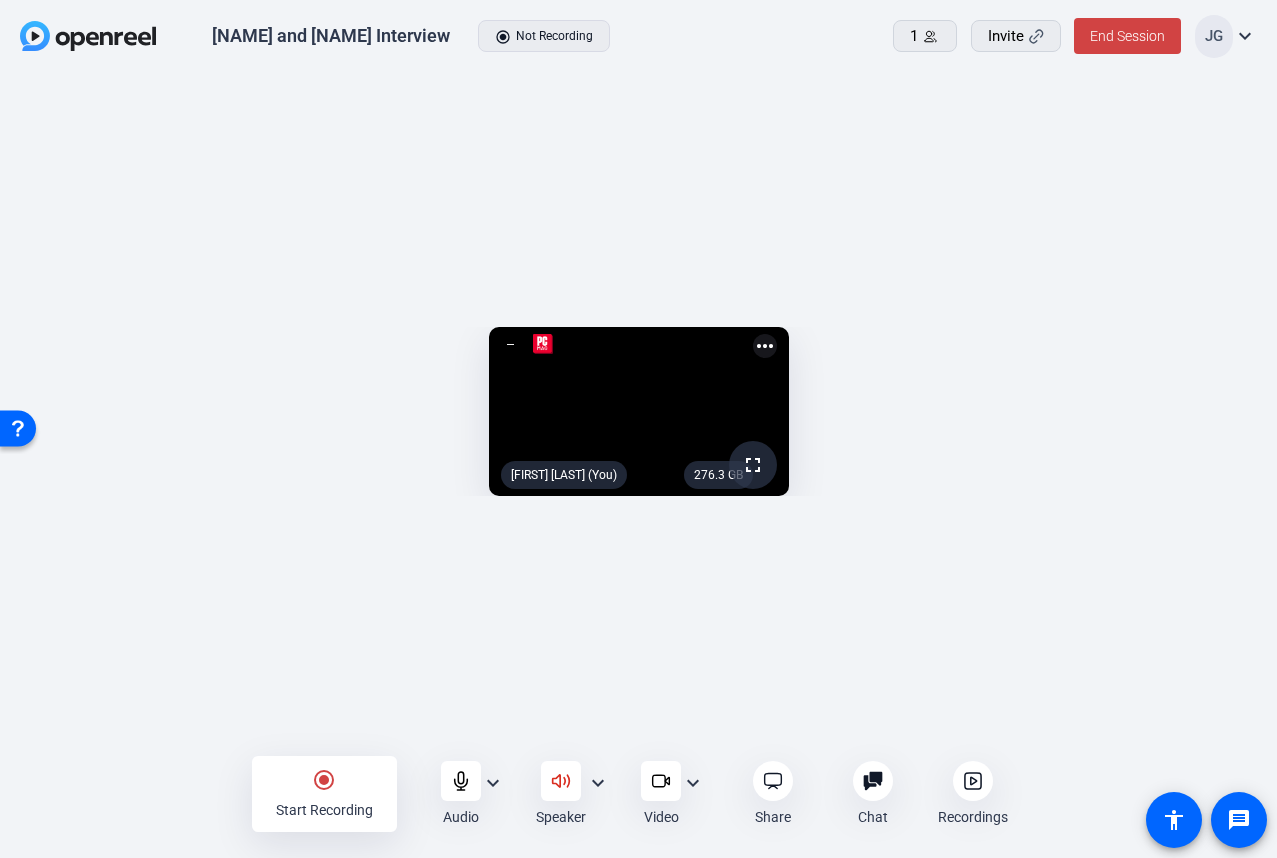 click 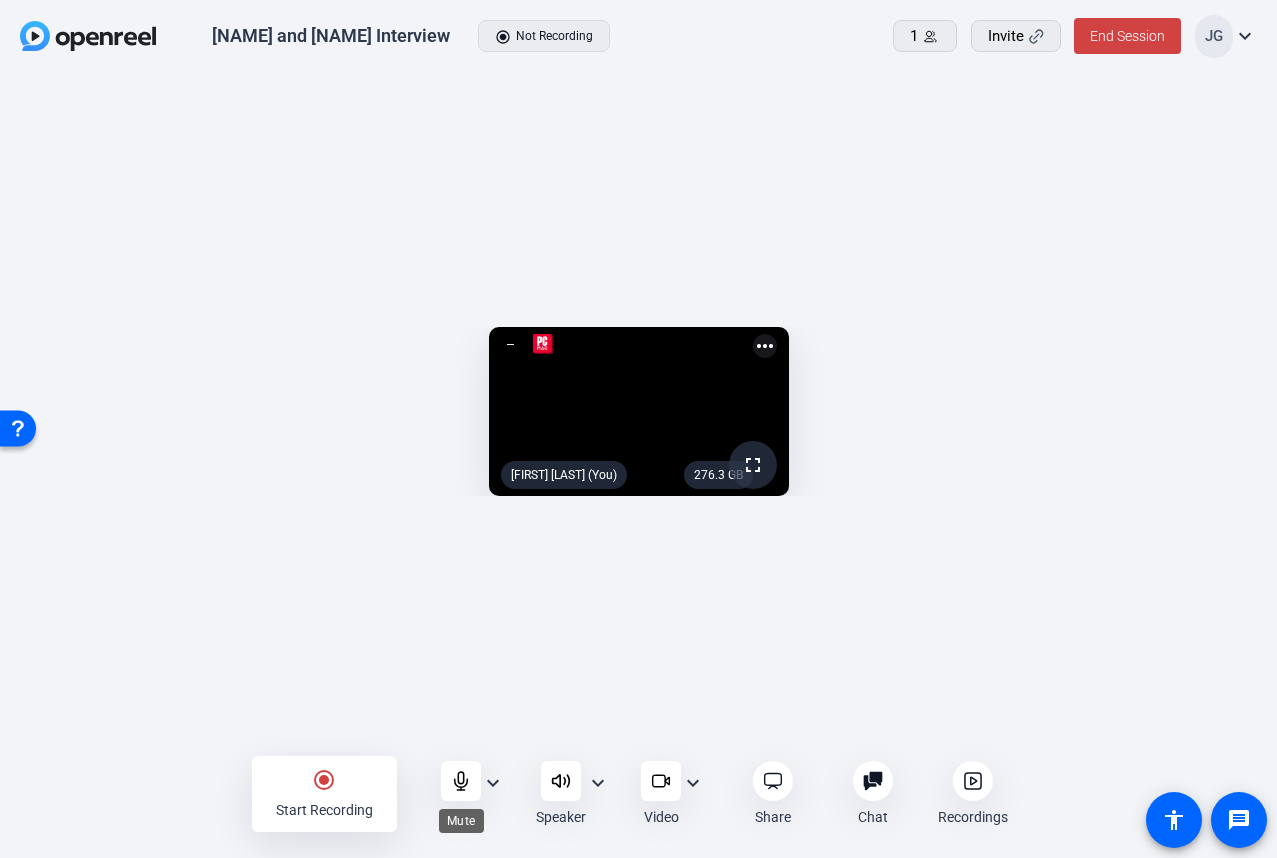 click 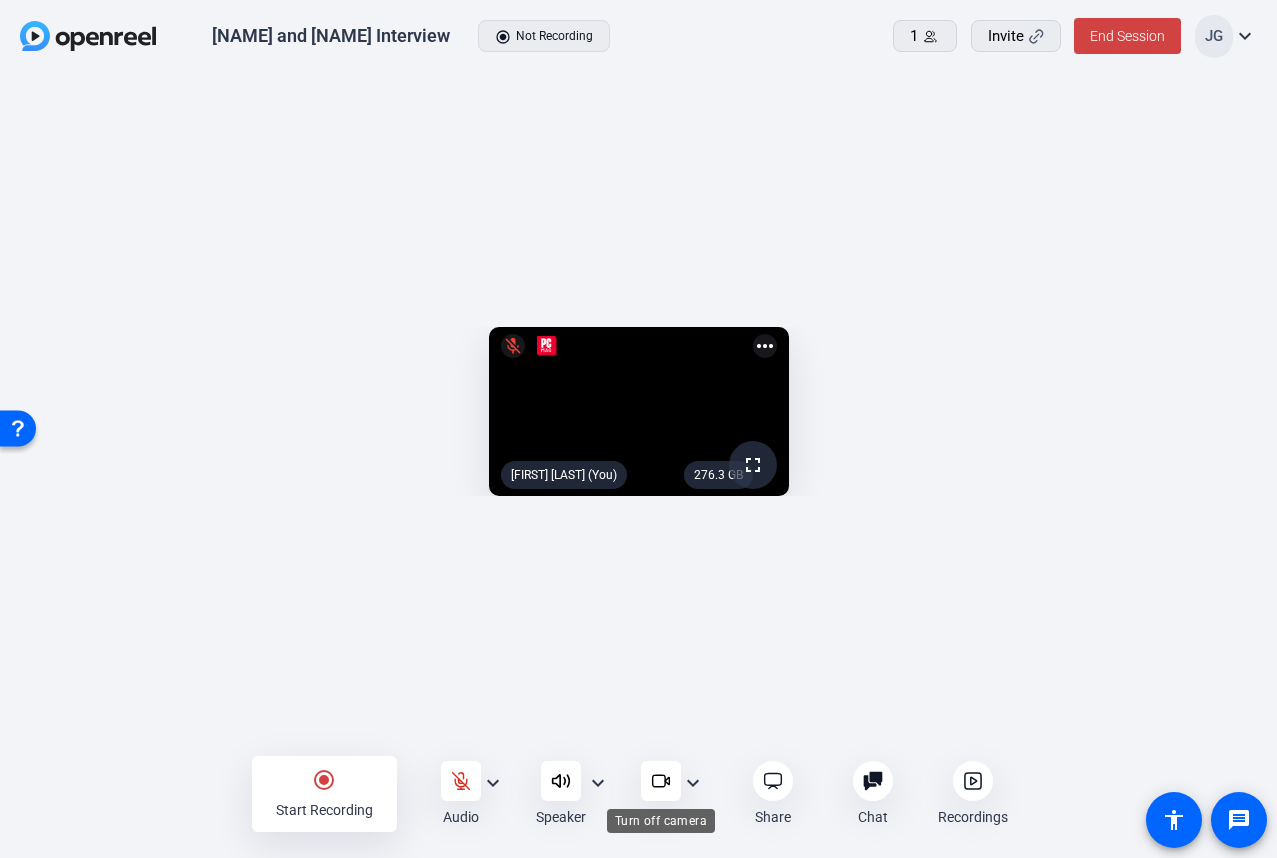 click 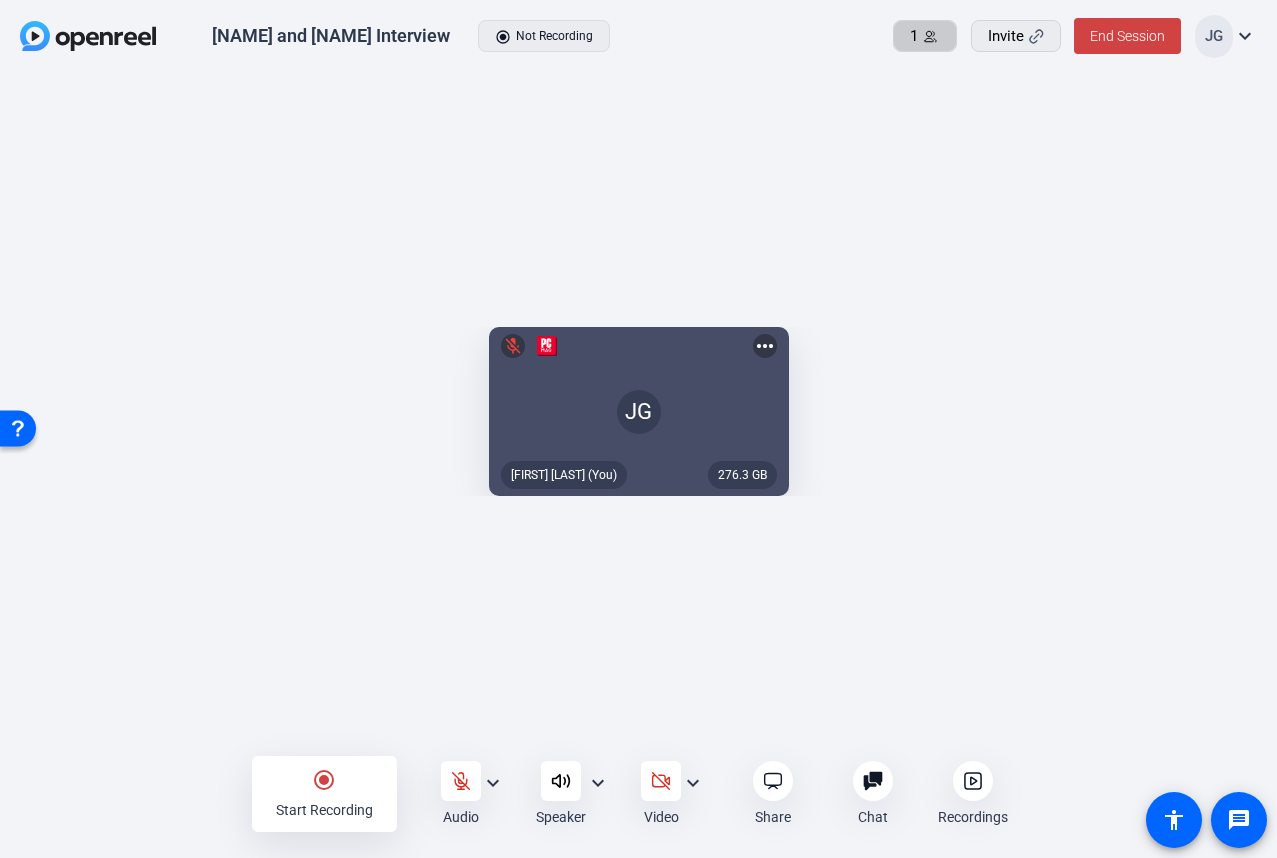 click 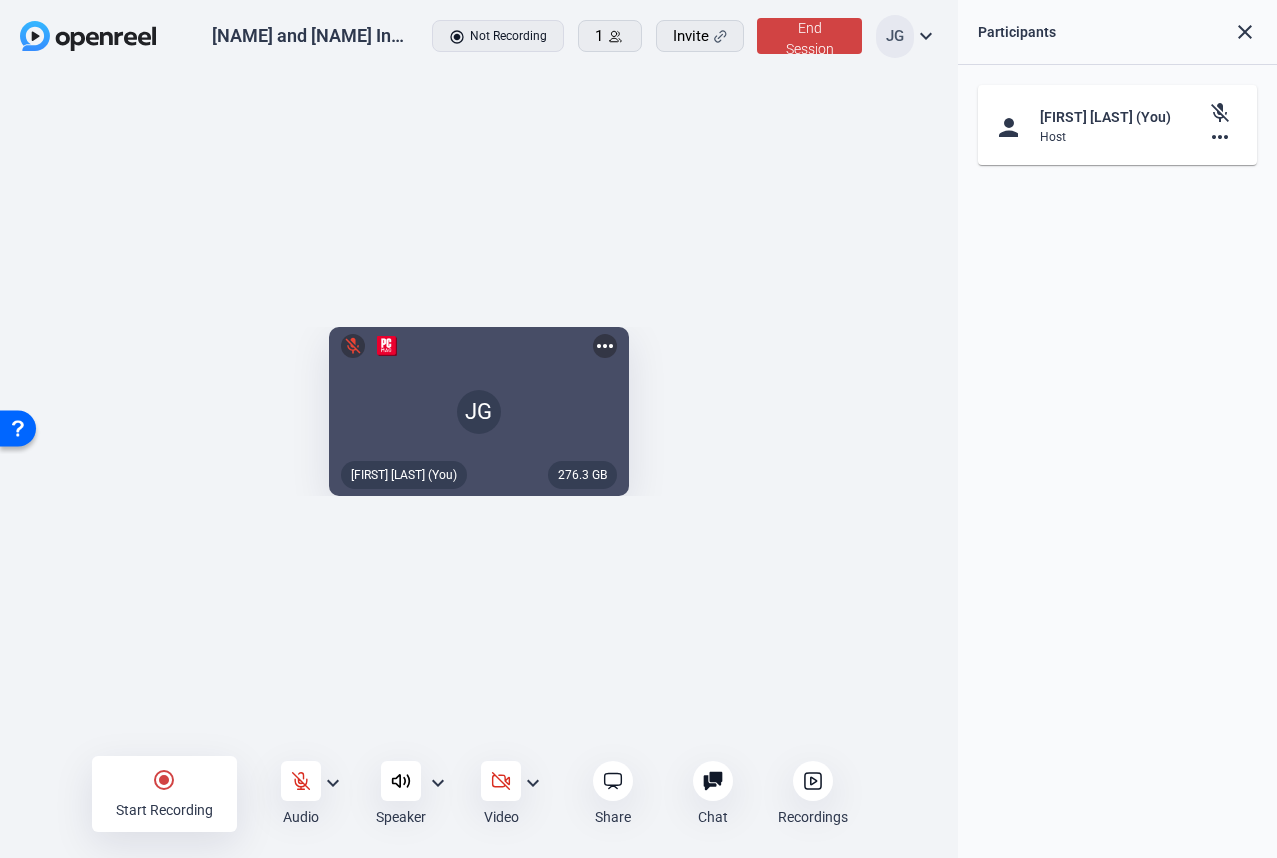 click on "close" 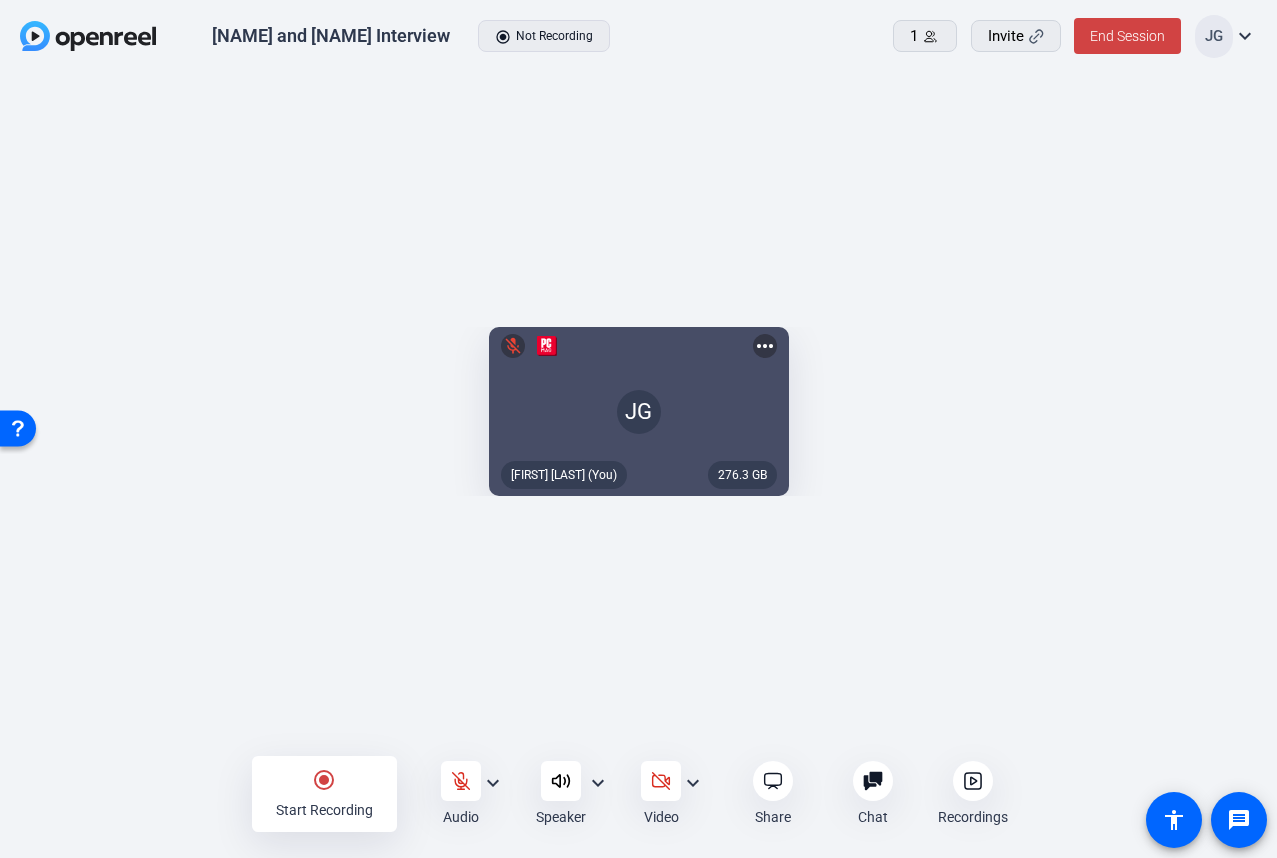 click on "[NAME] and [NAME] Interview  radio_button_checked  Not Recording    1
Invite
End Session  JG expand_more" 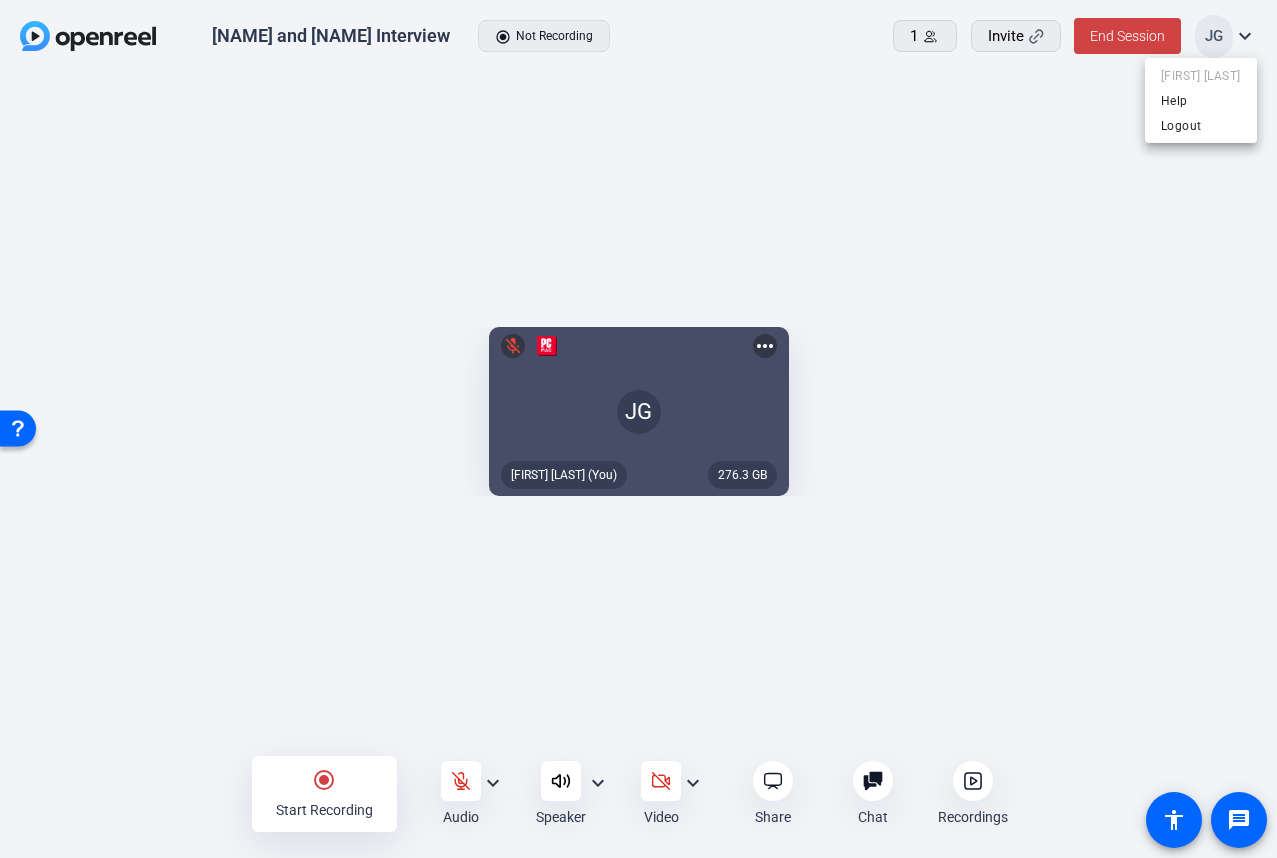 click at bounding box center [638, 429] 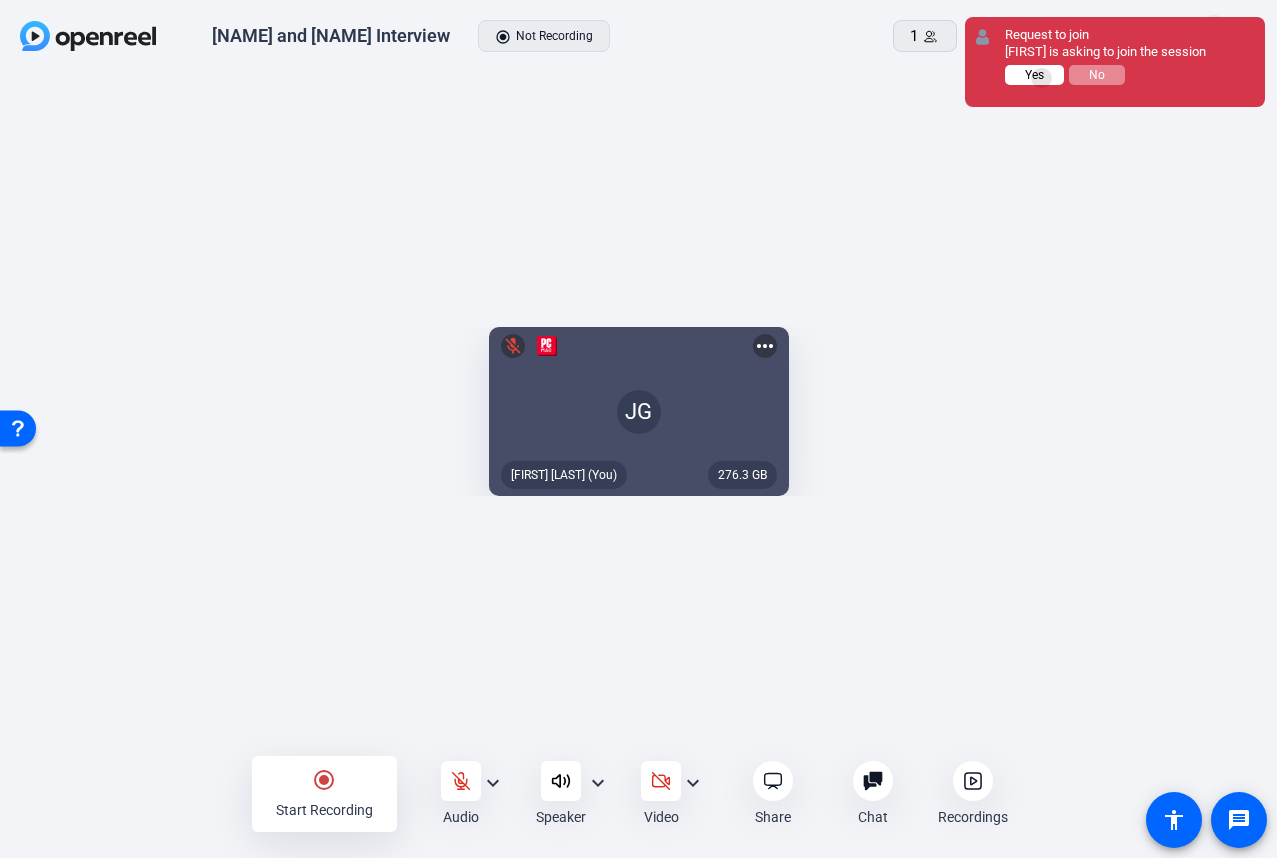 click on "Yes" at bounding box center (1034, 75) 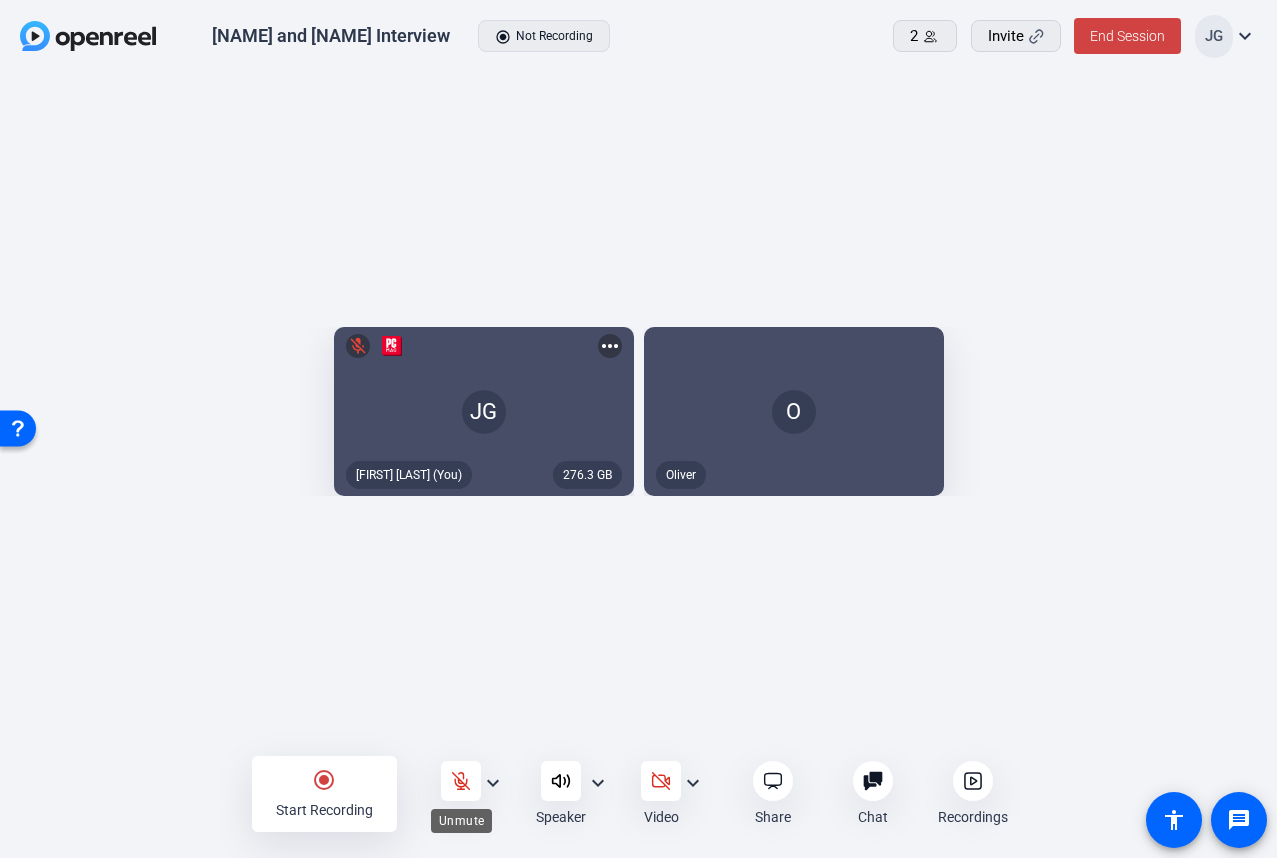 click 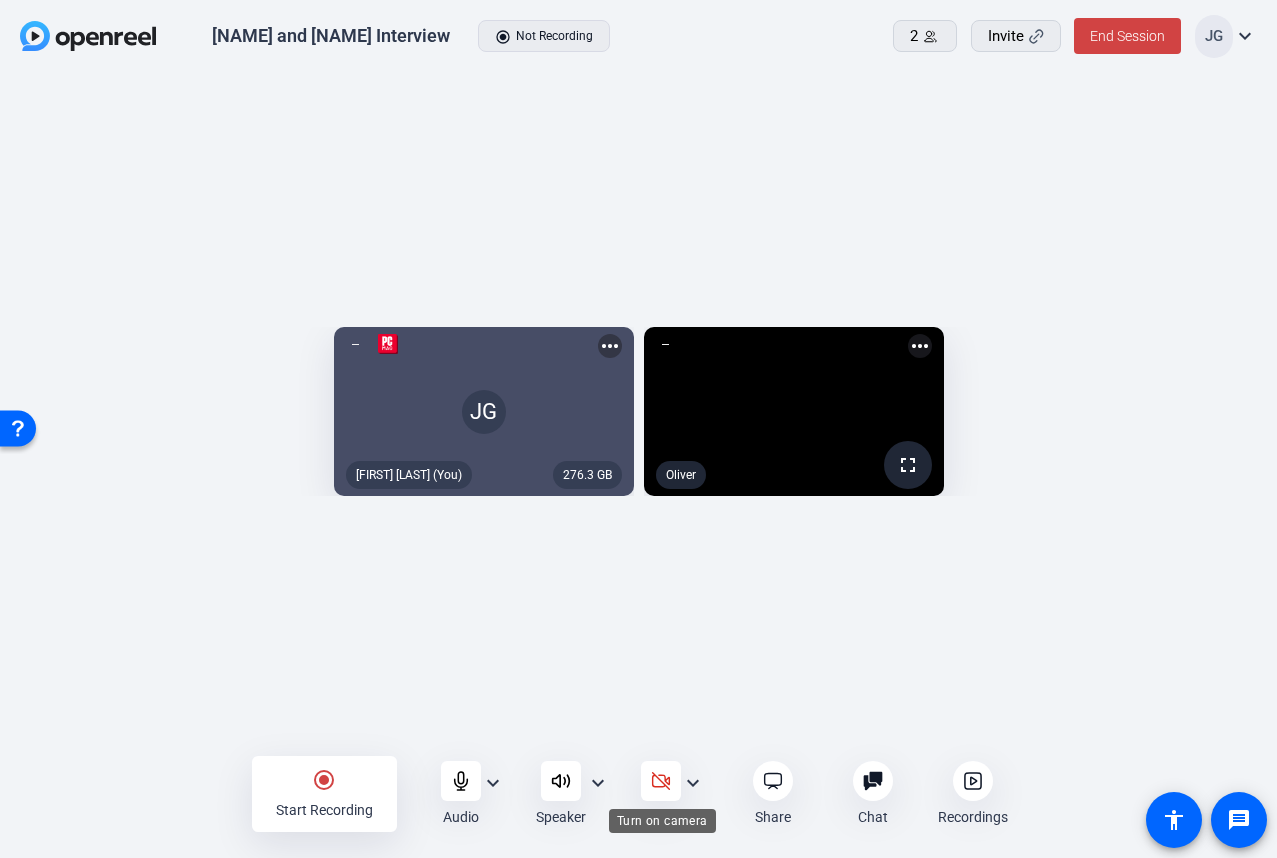 click 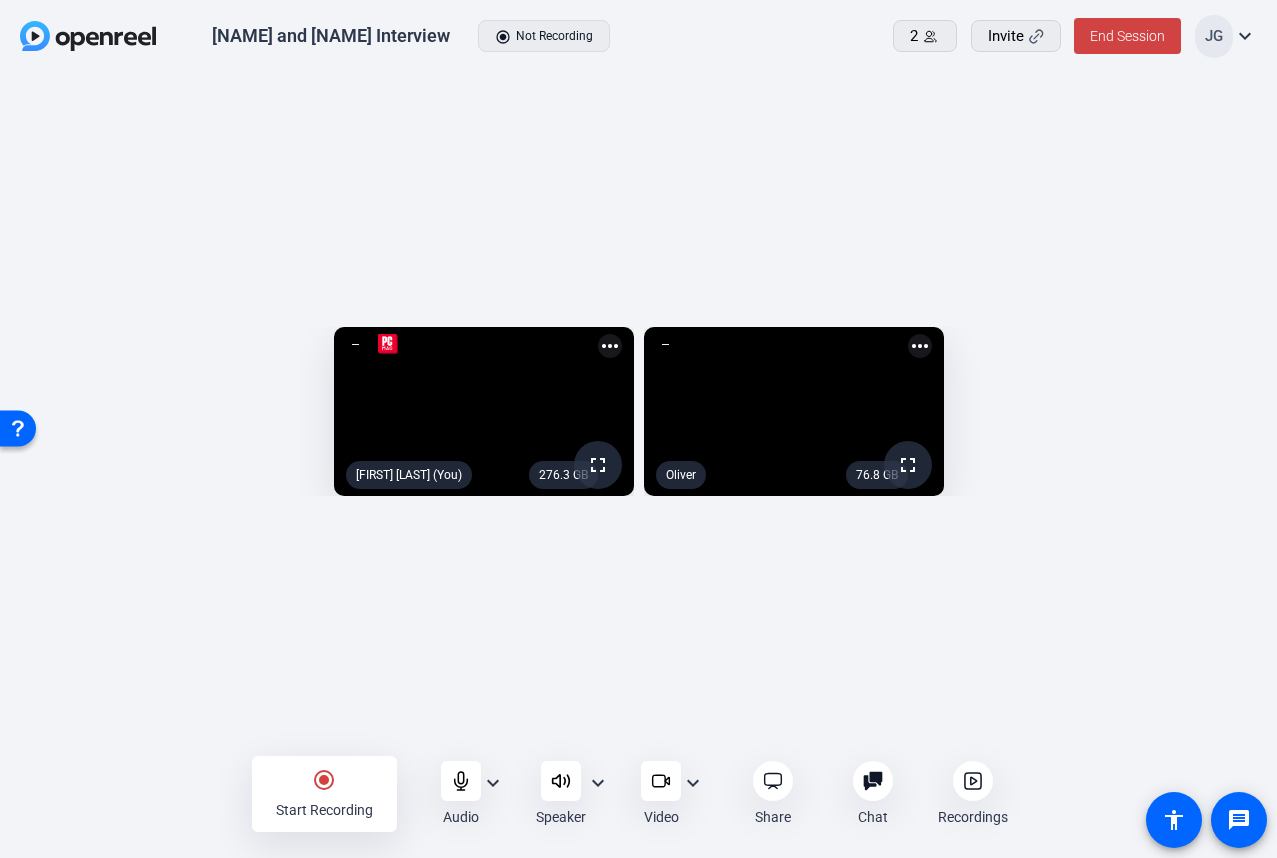 click on "radio_button_checked Start Recording" 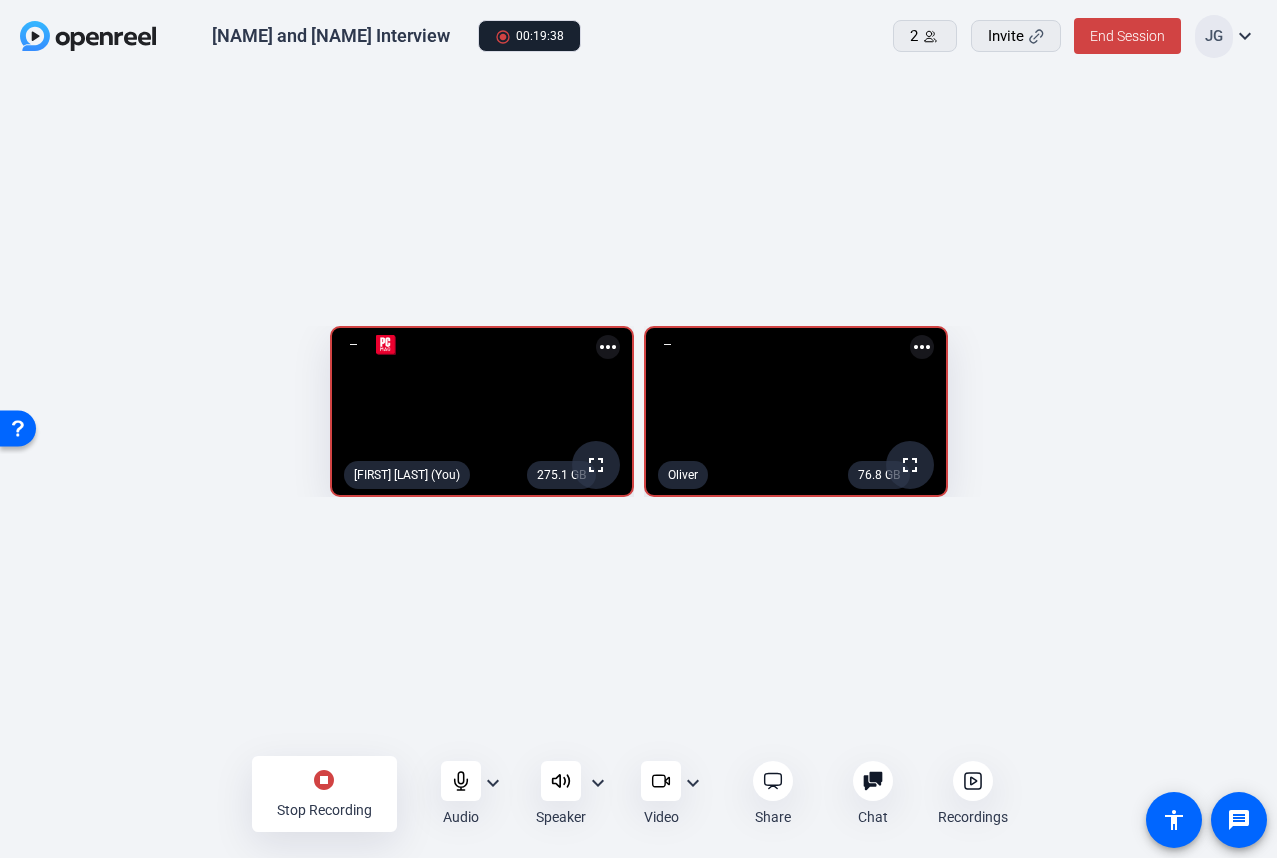click on "stop_circle" 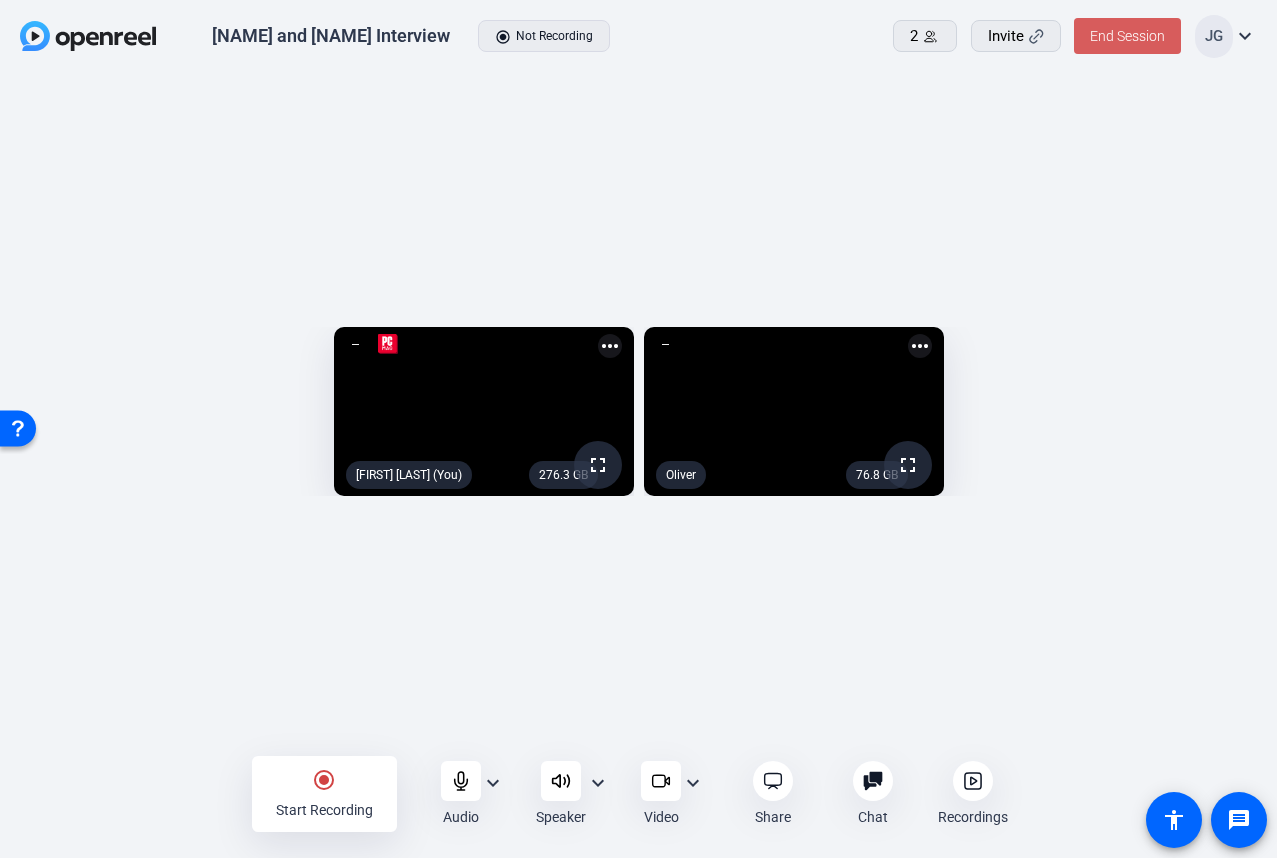 click on "End Session" 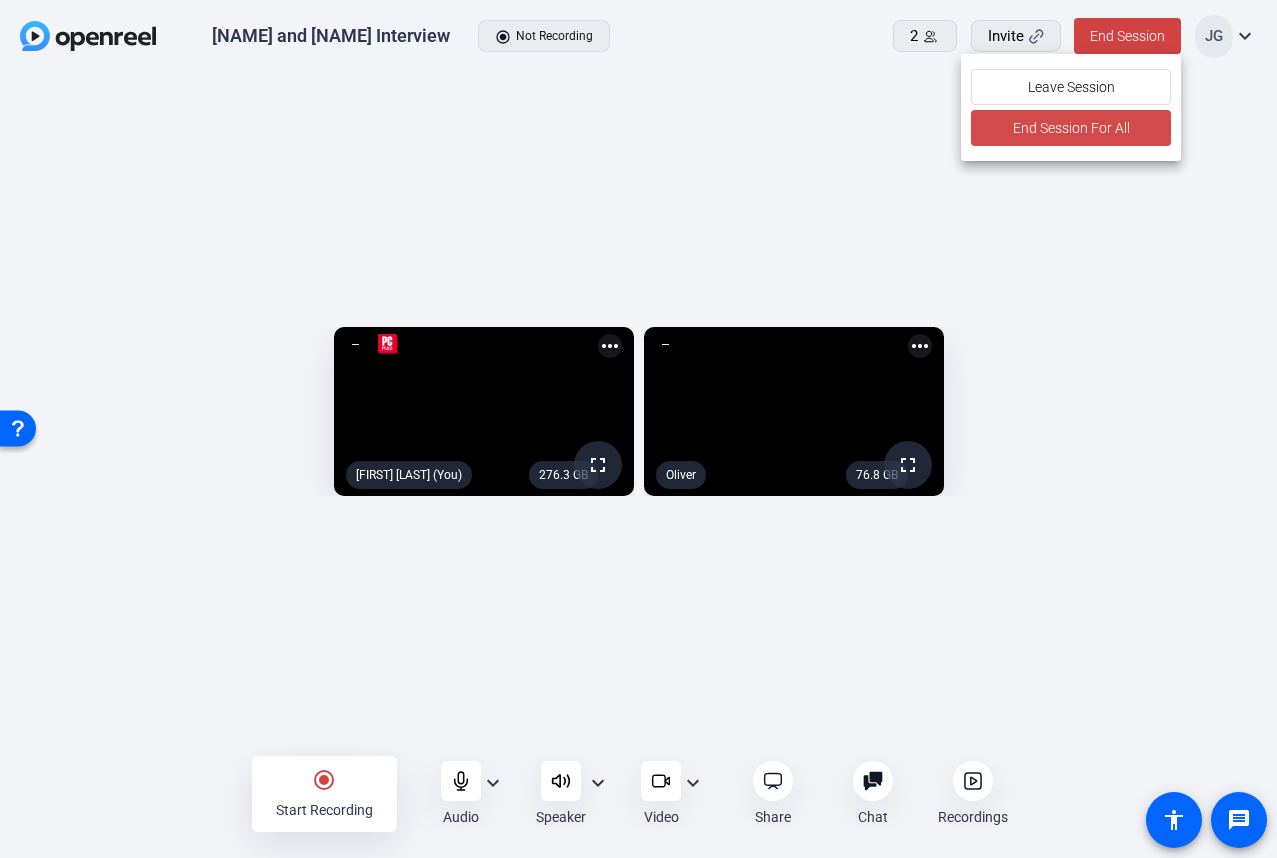 click on "End Session For All" at bounding box center (1070, 128) 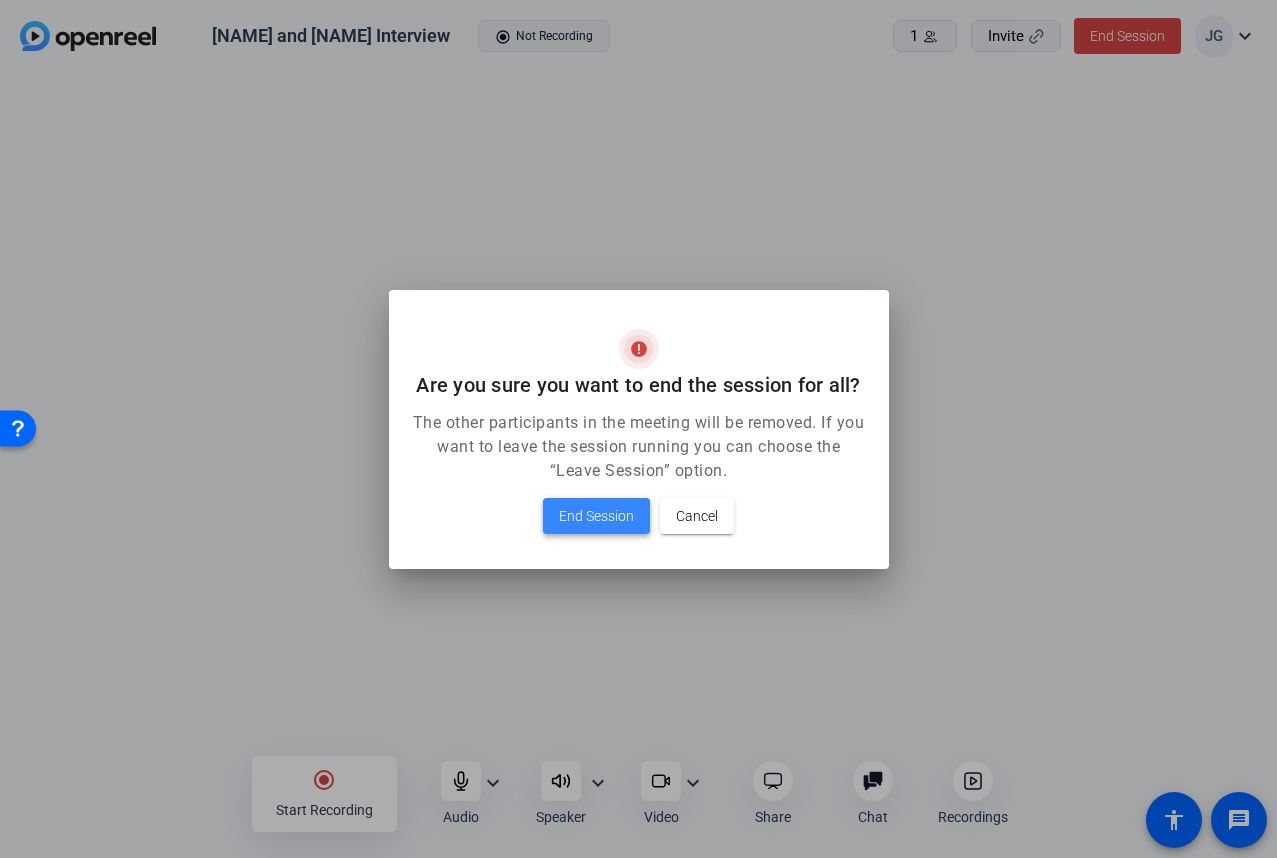 click on "End Session" at bounding box center (596, 516) 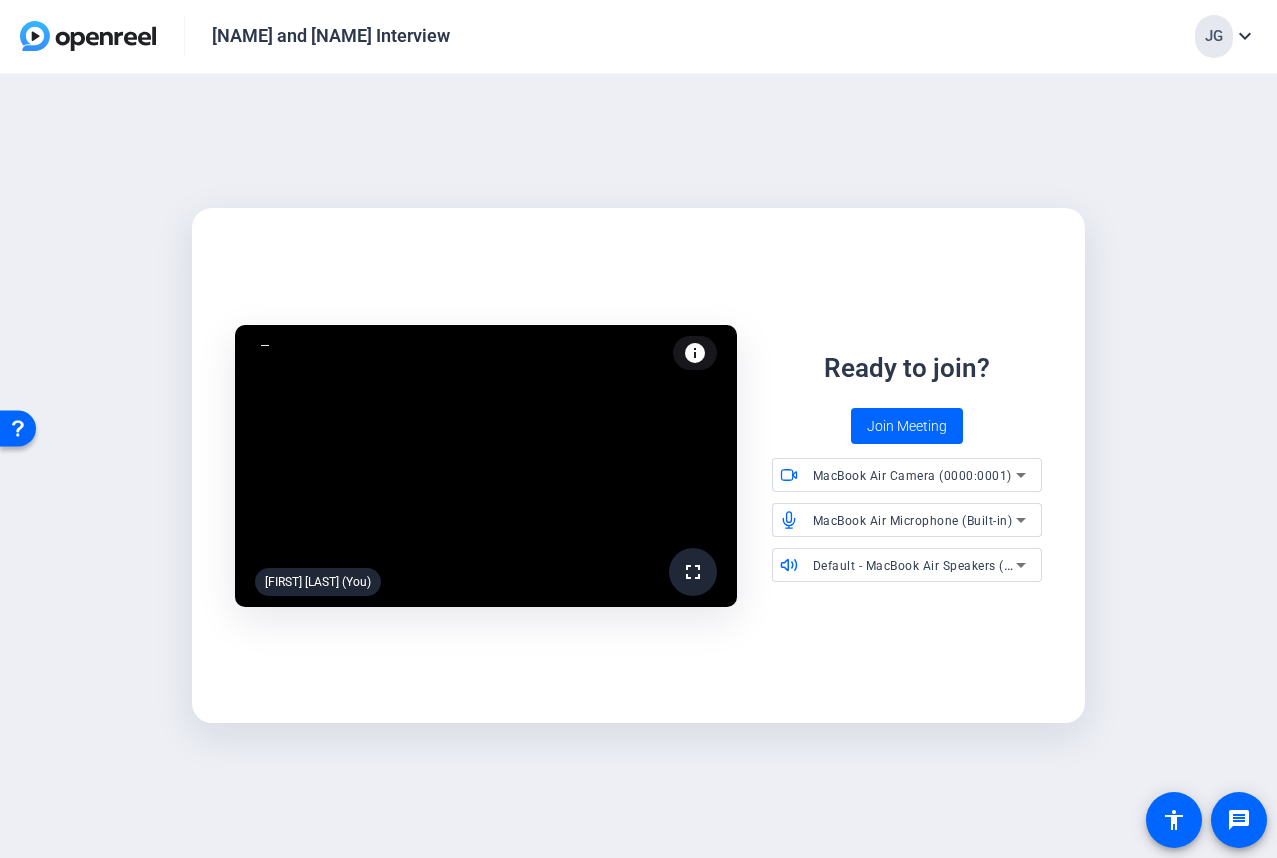 click 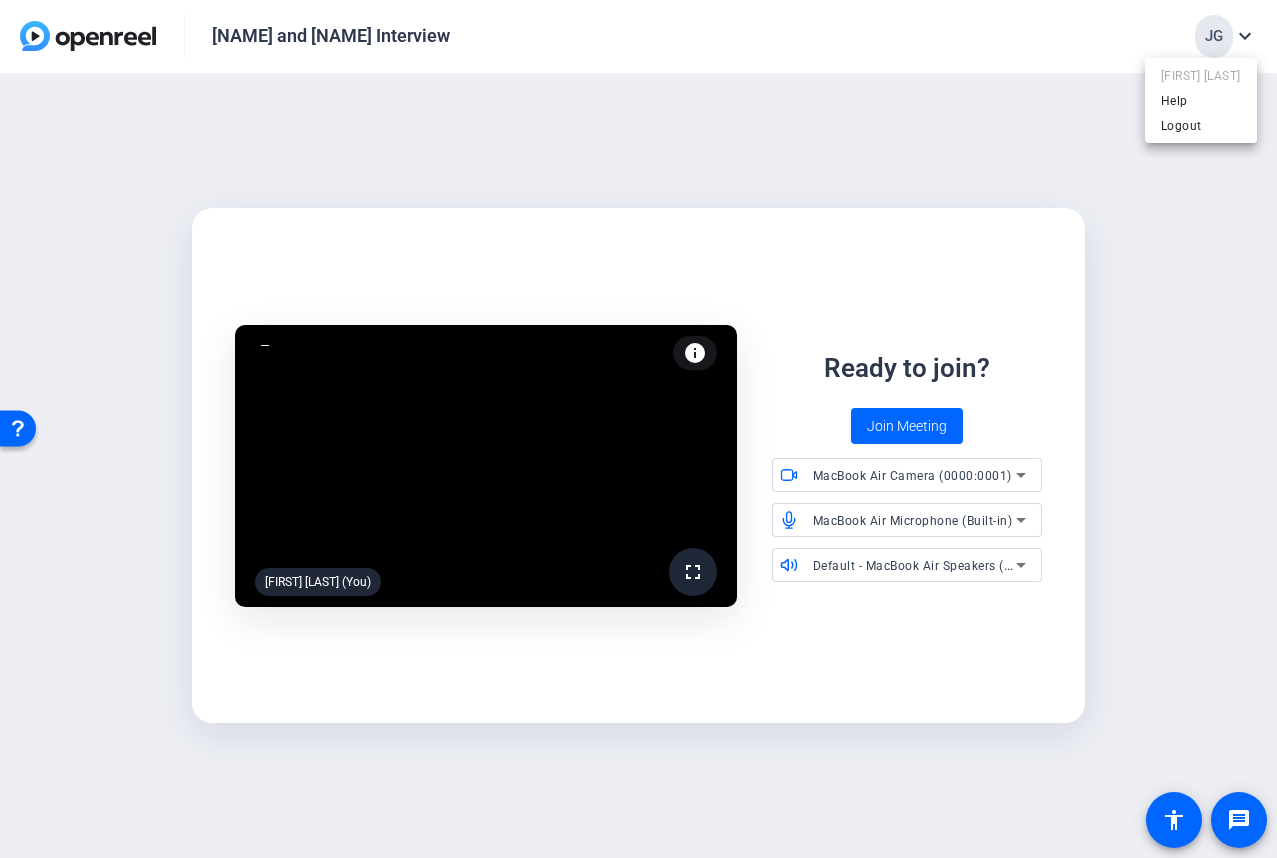 click at bounding box center (638, 429) 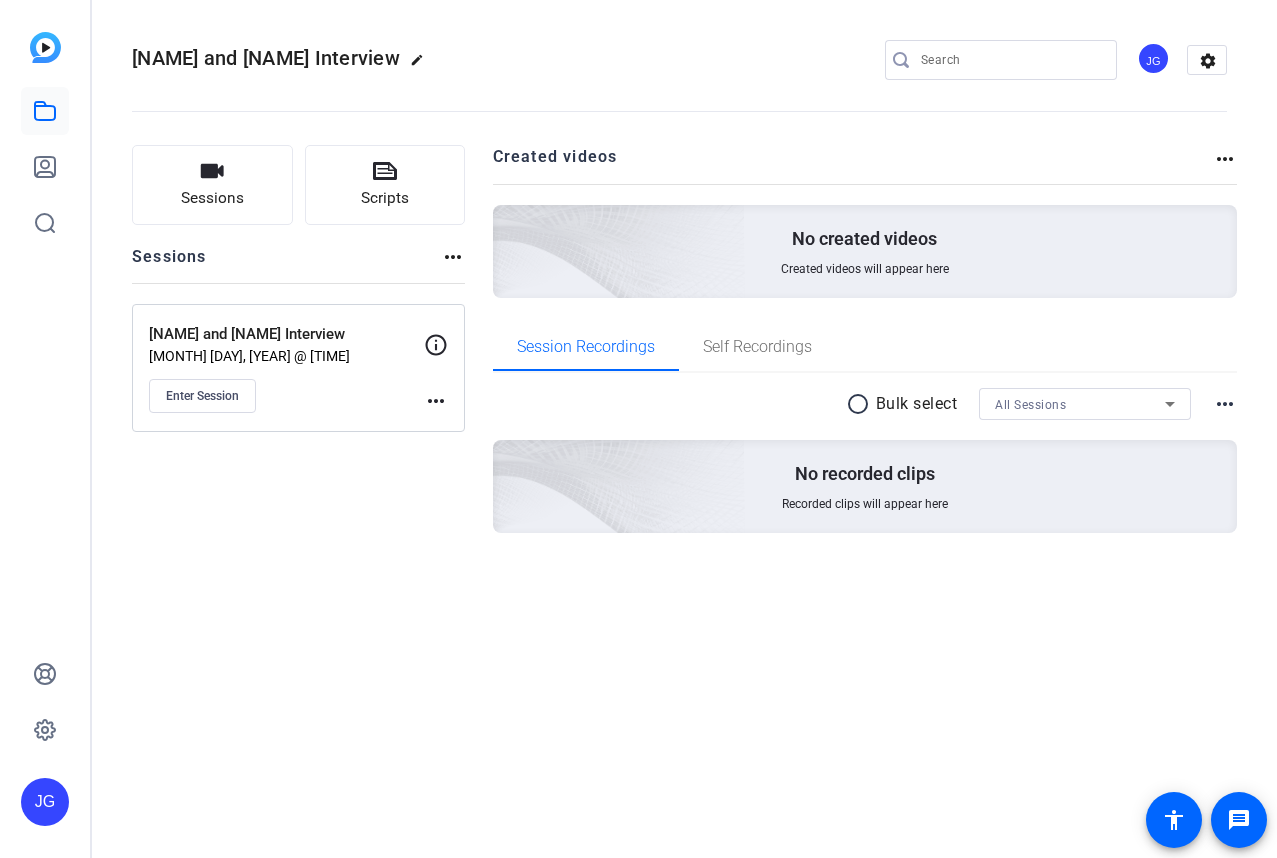 scroll, scrollTop: 0, scrollLeft: 0, axis: both 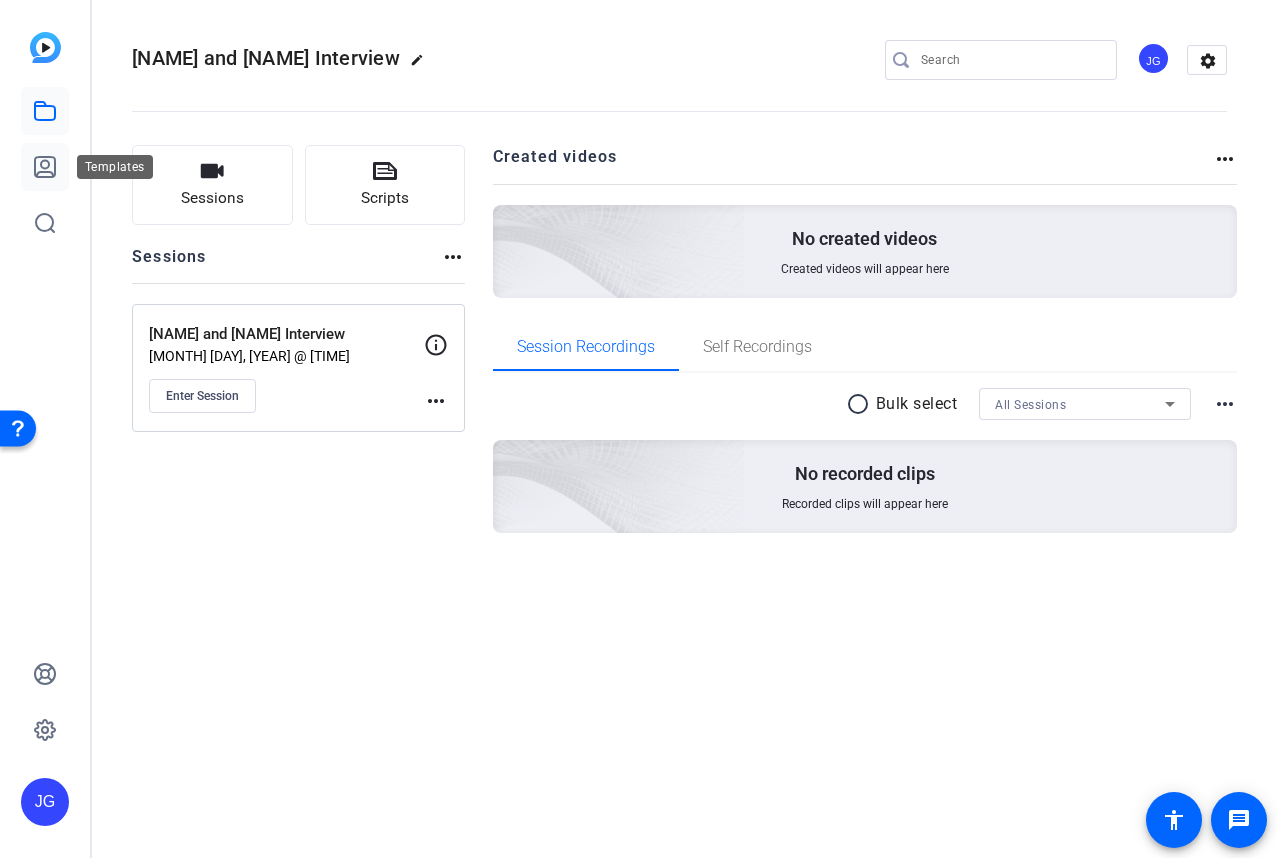 click 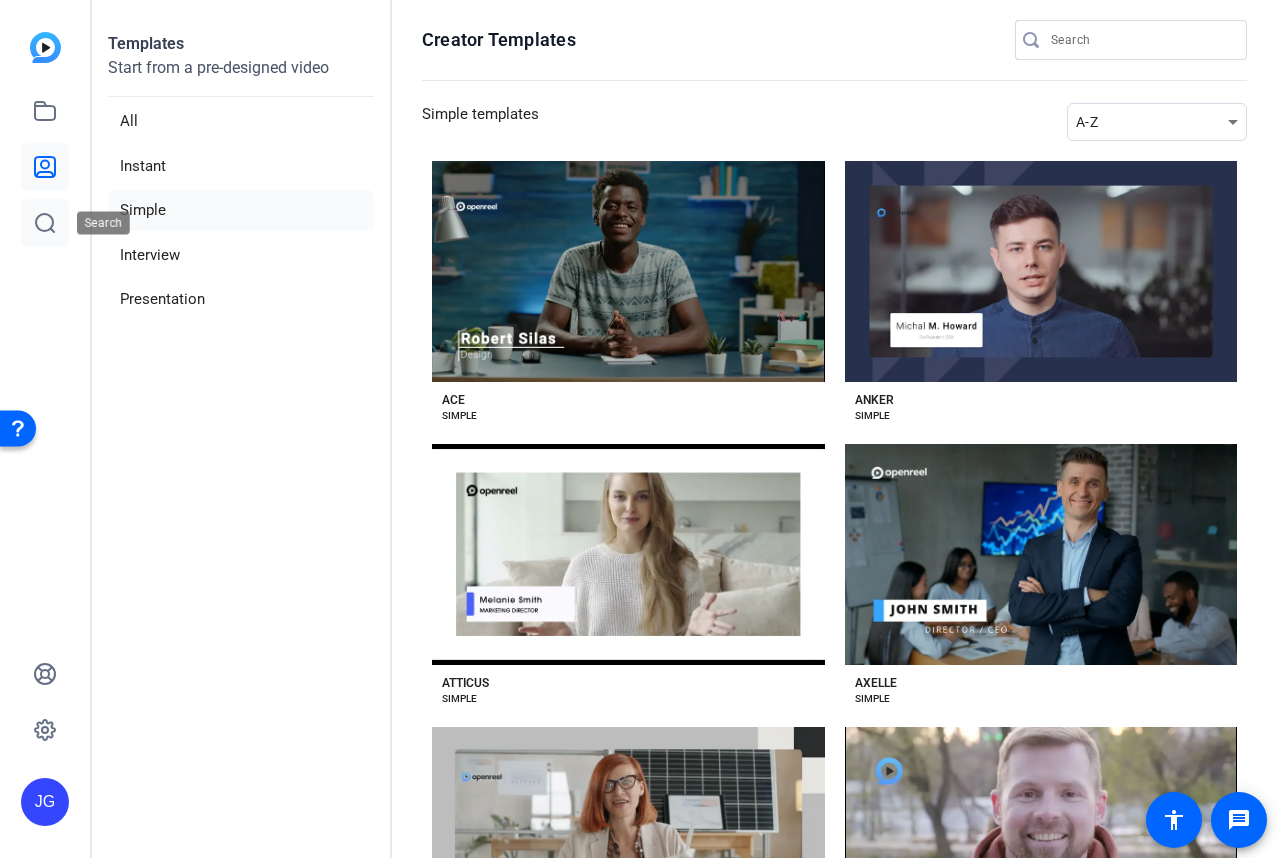 click 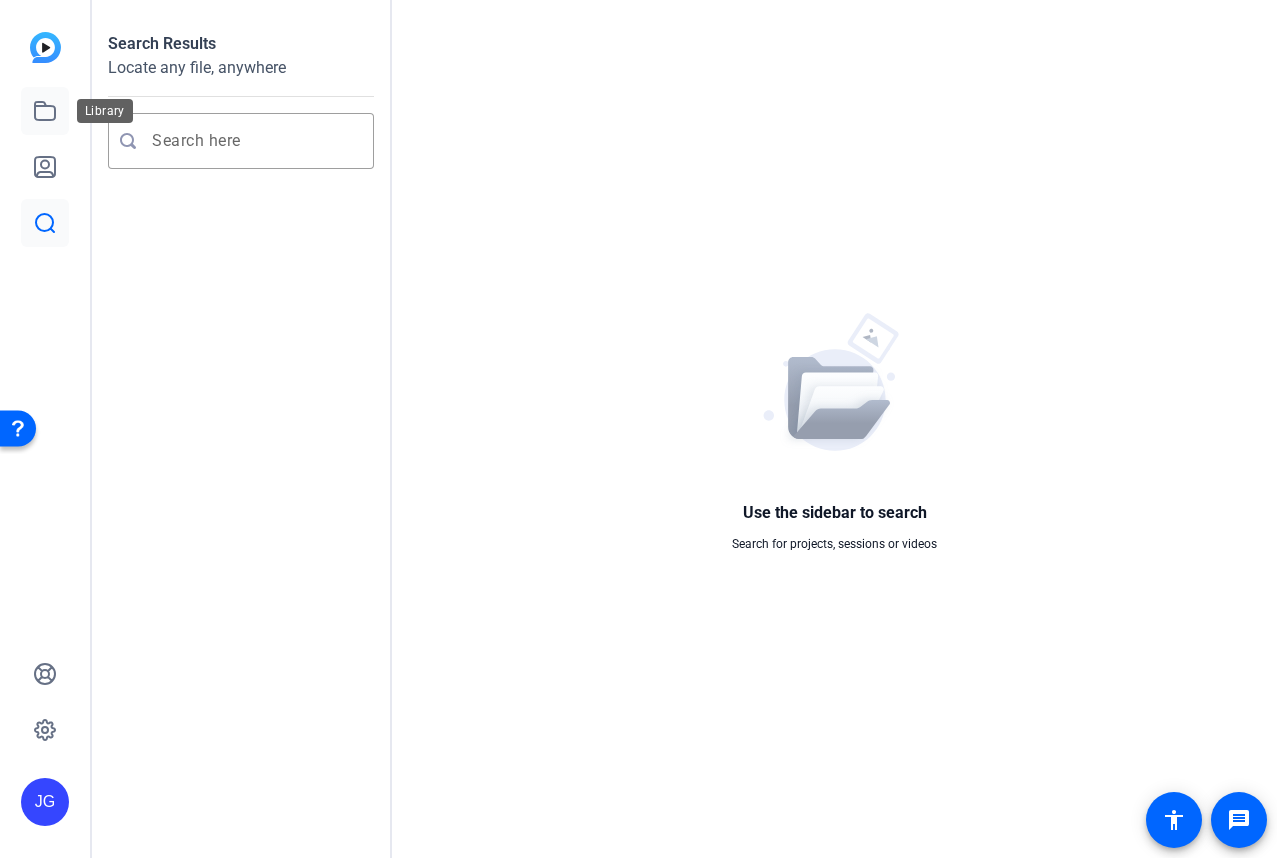 click 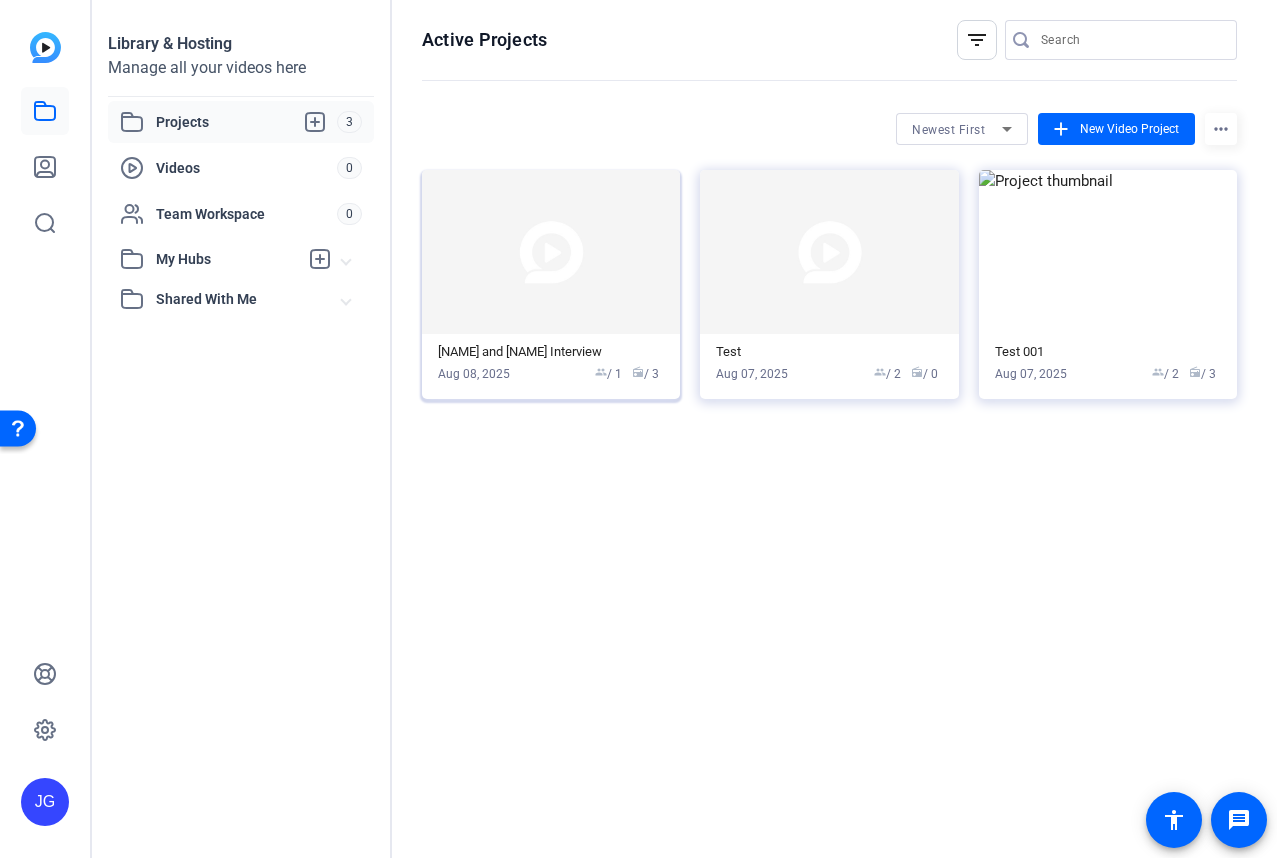 click 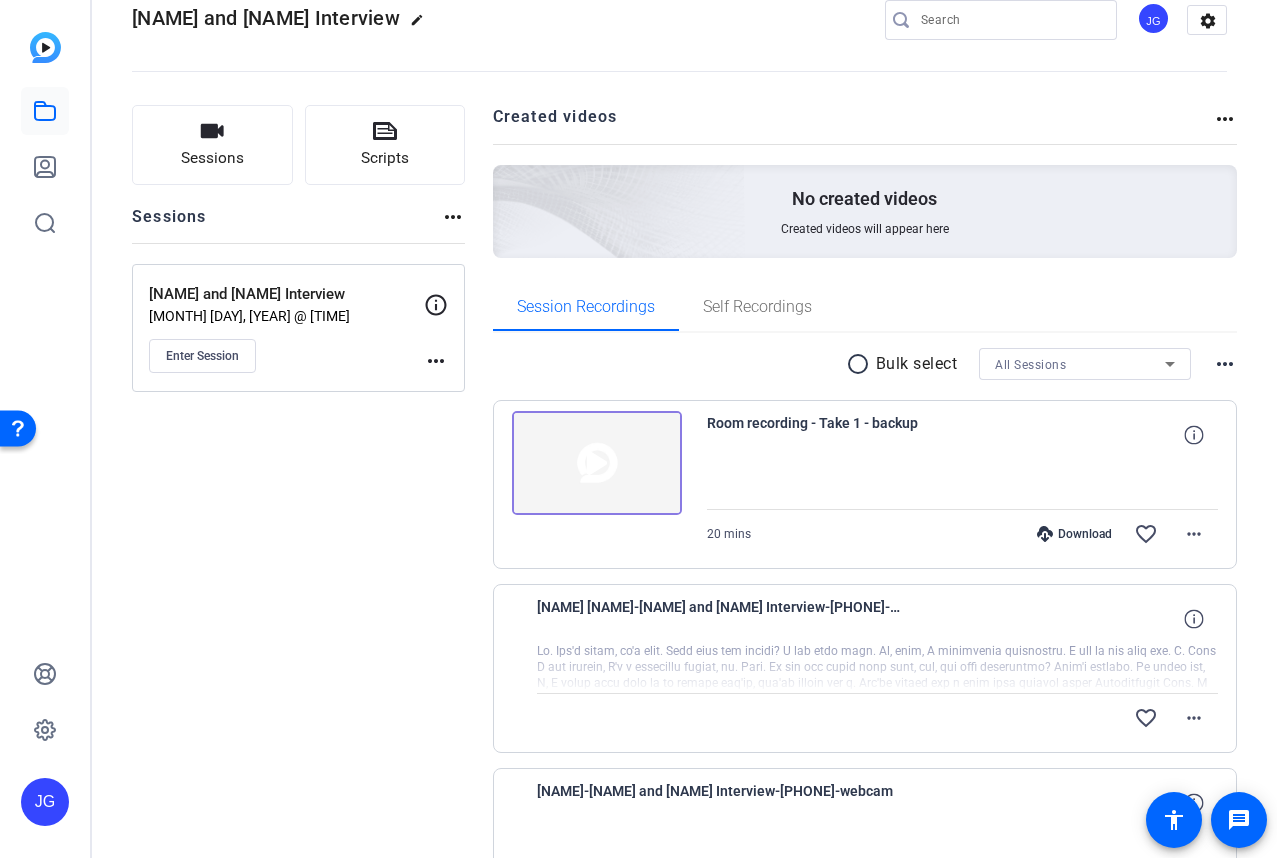 scroll, scrollTop: 0, scrollLeft: 0, axis: both 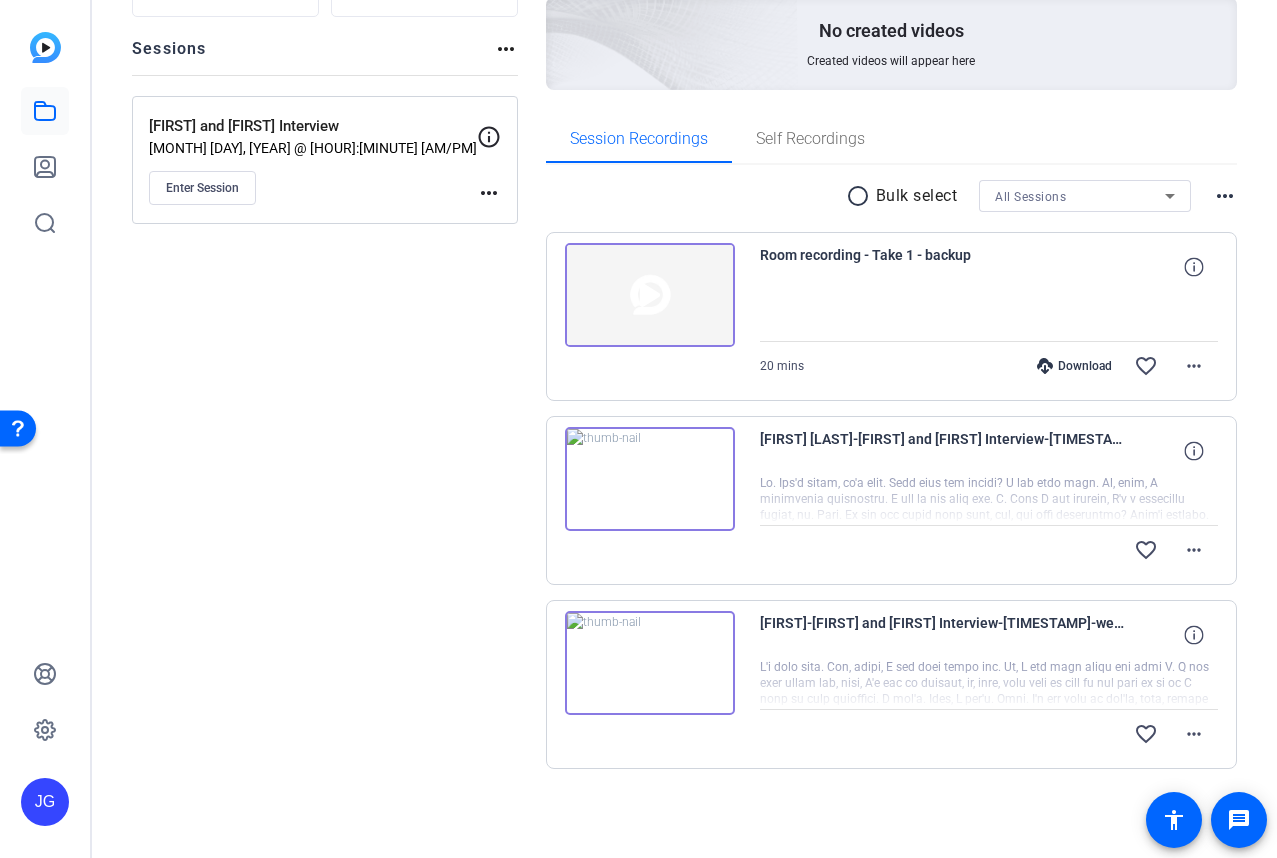 click at bounding box center (650, 479) 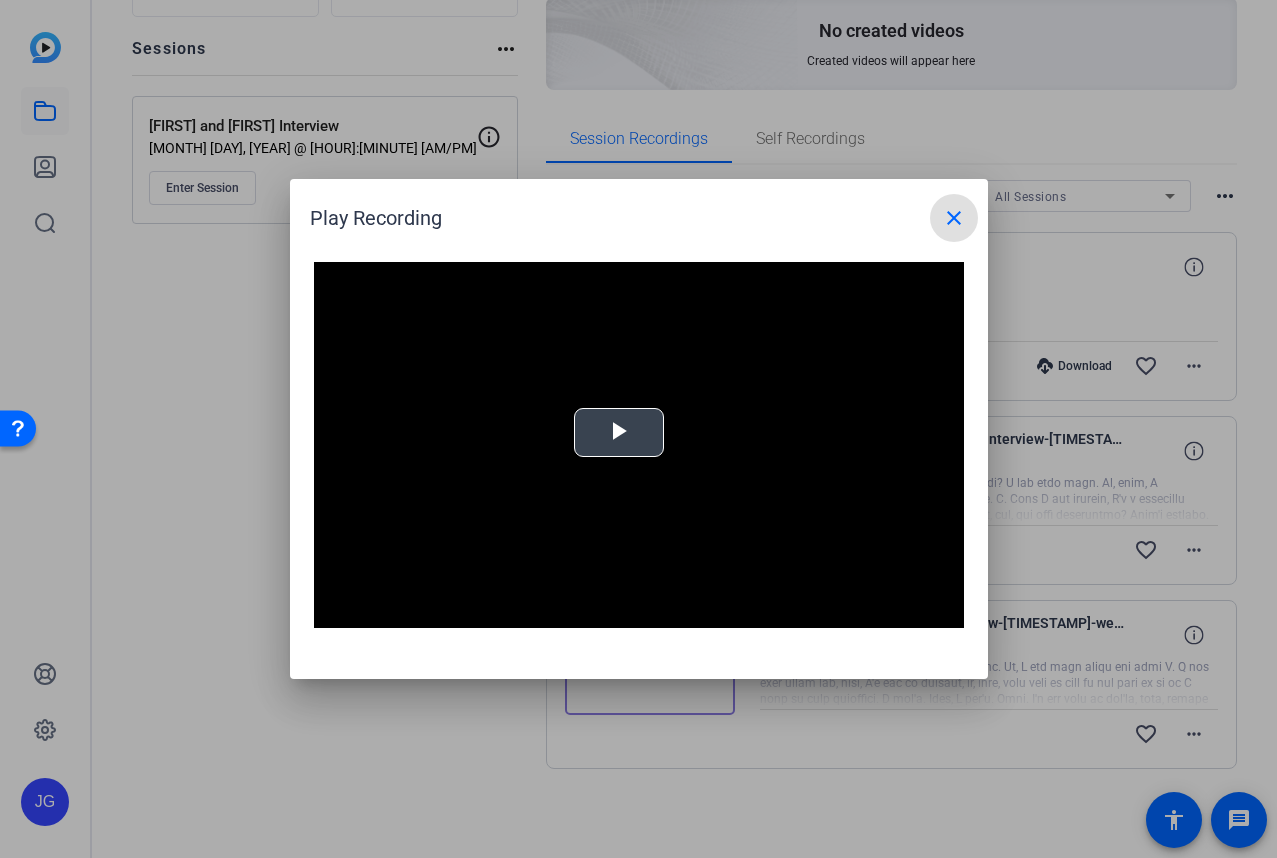 click at bounding box center (639, 445) 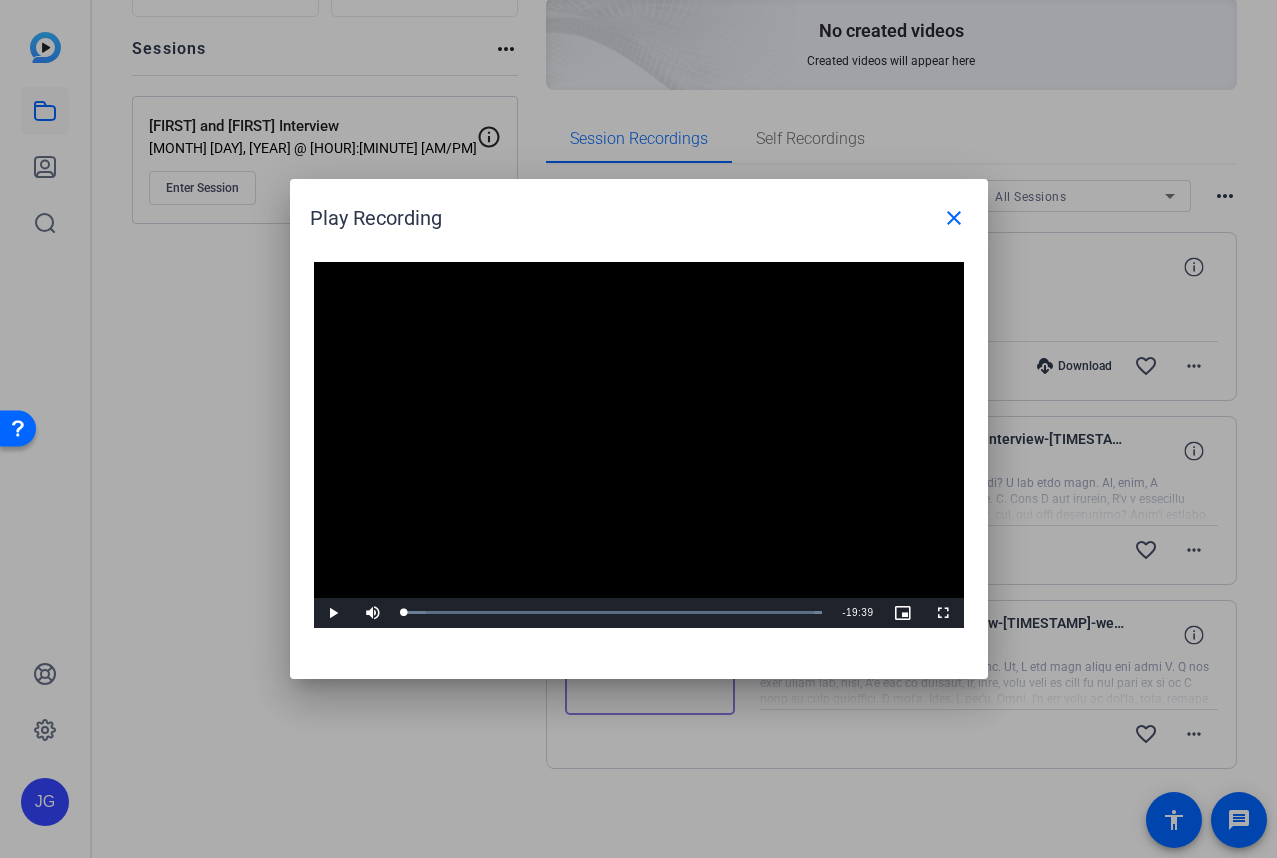 click at bounding box center (639, 445) 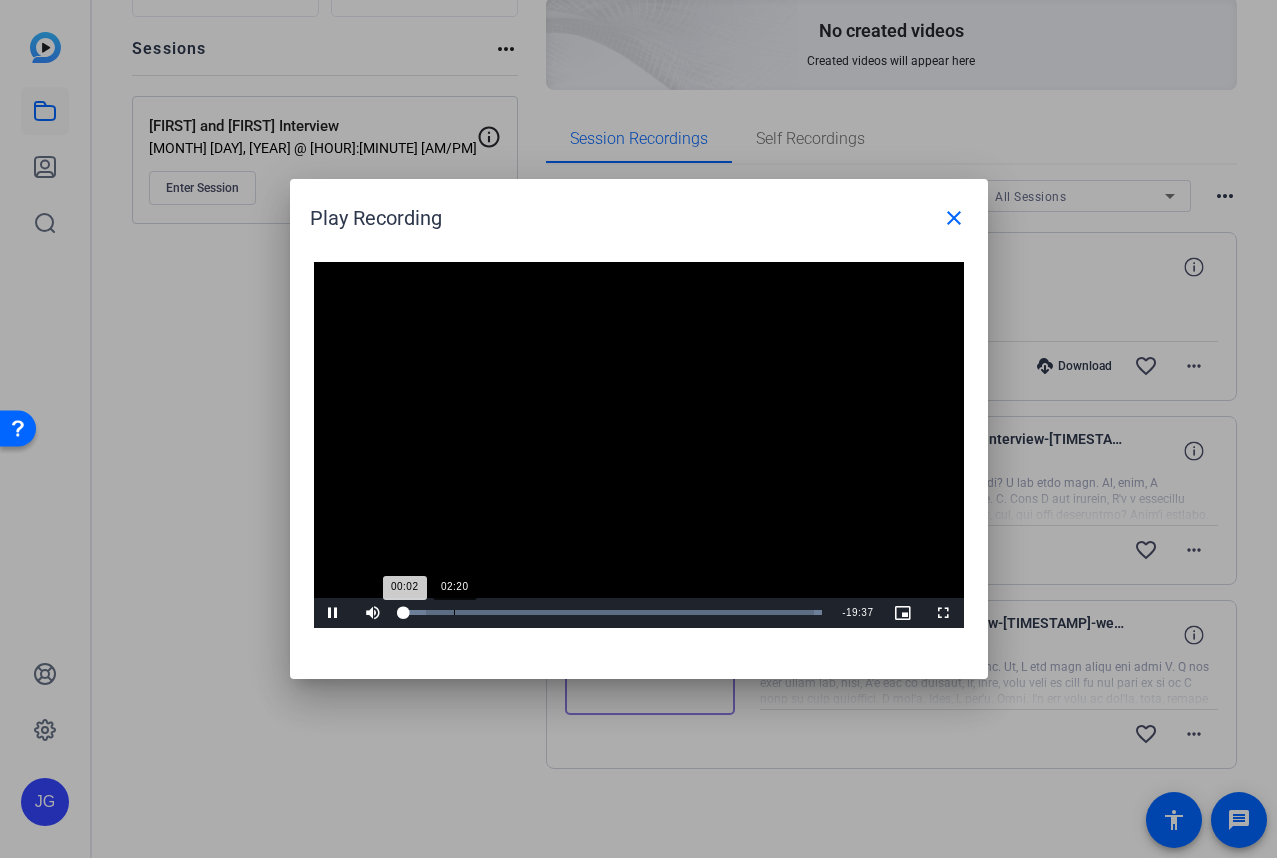 click on "02:20" at bounding box center [454, 612] 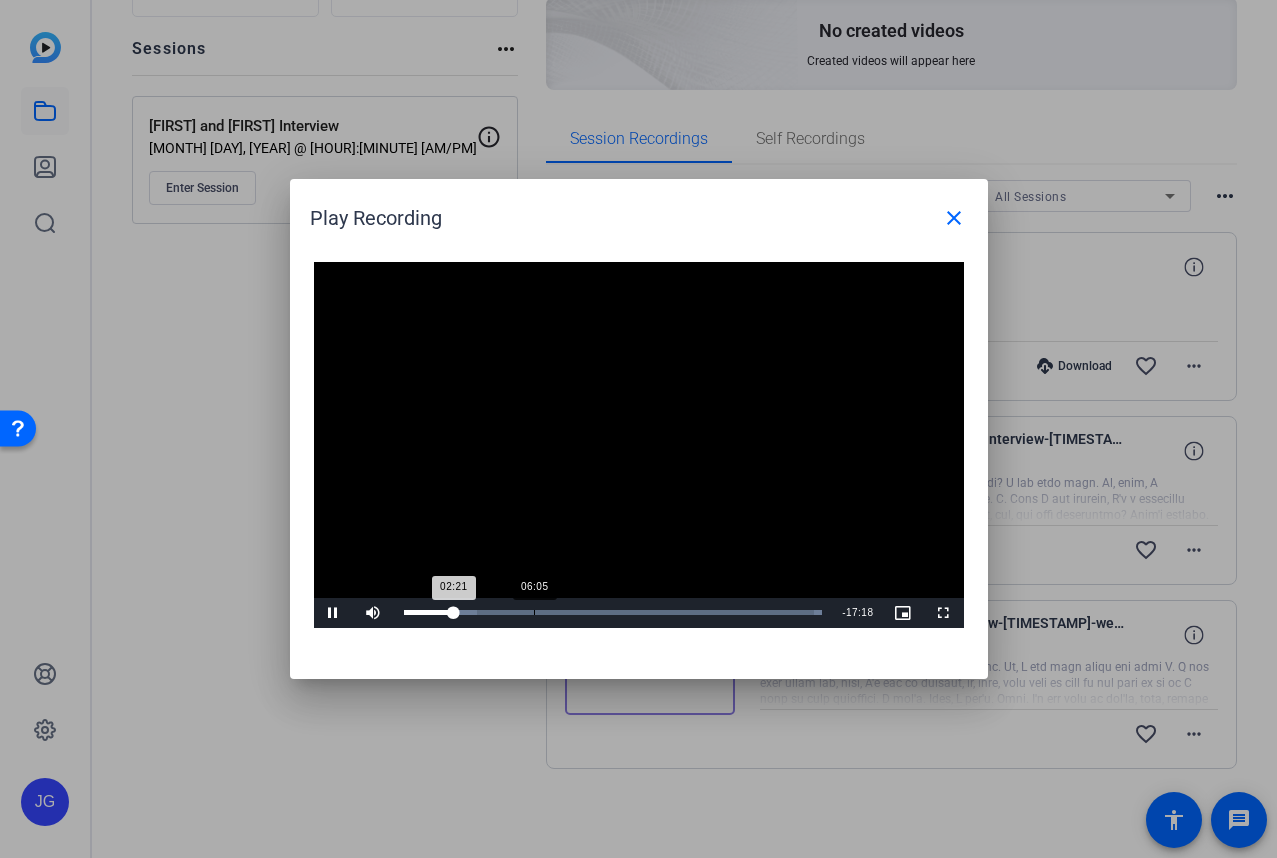 click on "Loaded :  100.00% 06:05 02:21" at bounding box center (613, 613) 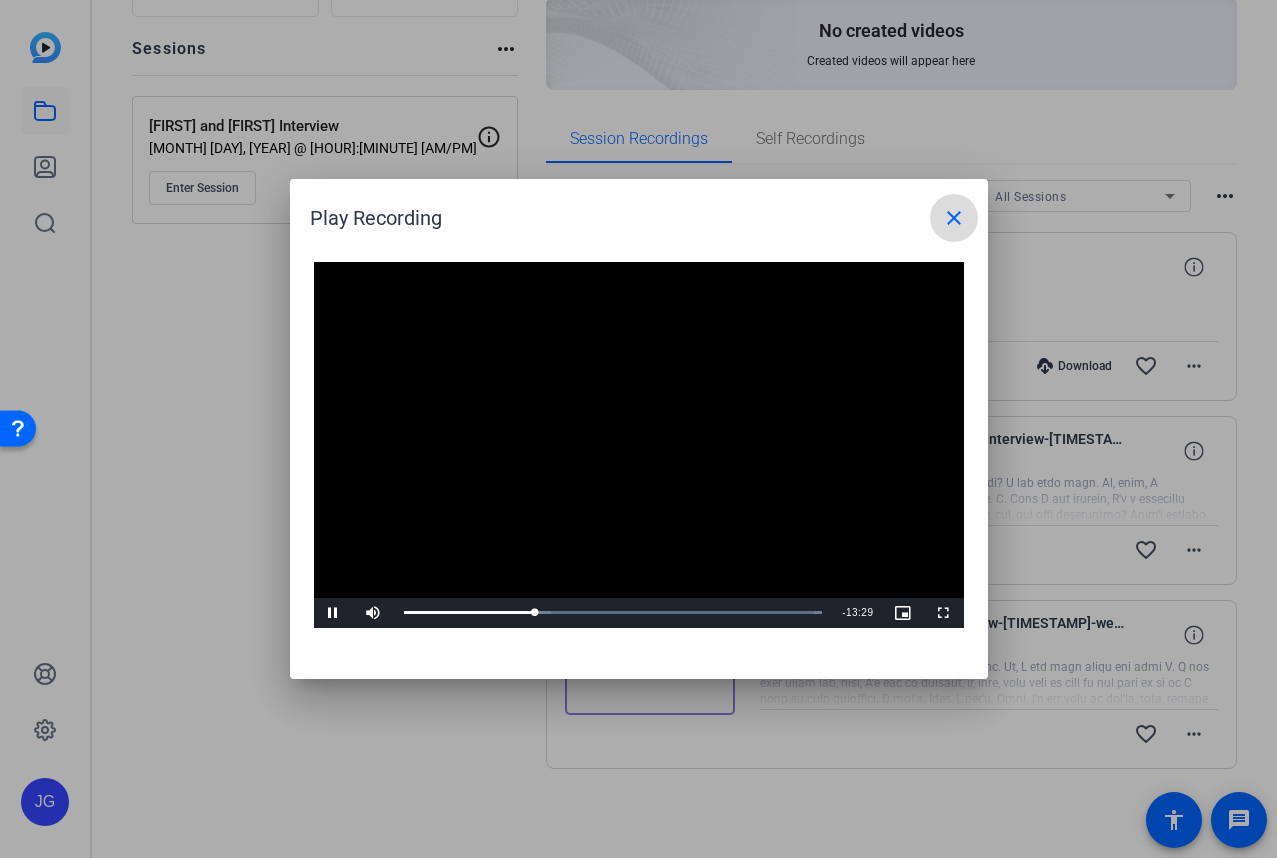 click on "close" at bounding box center (954, 218) 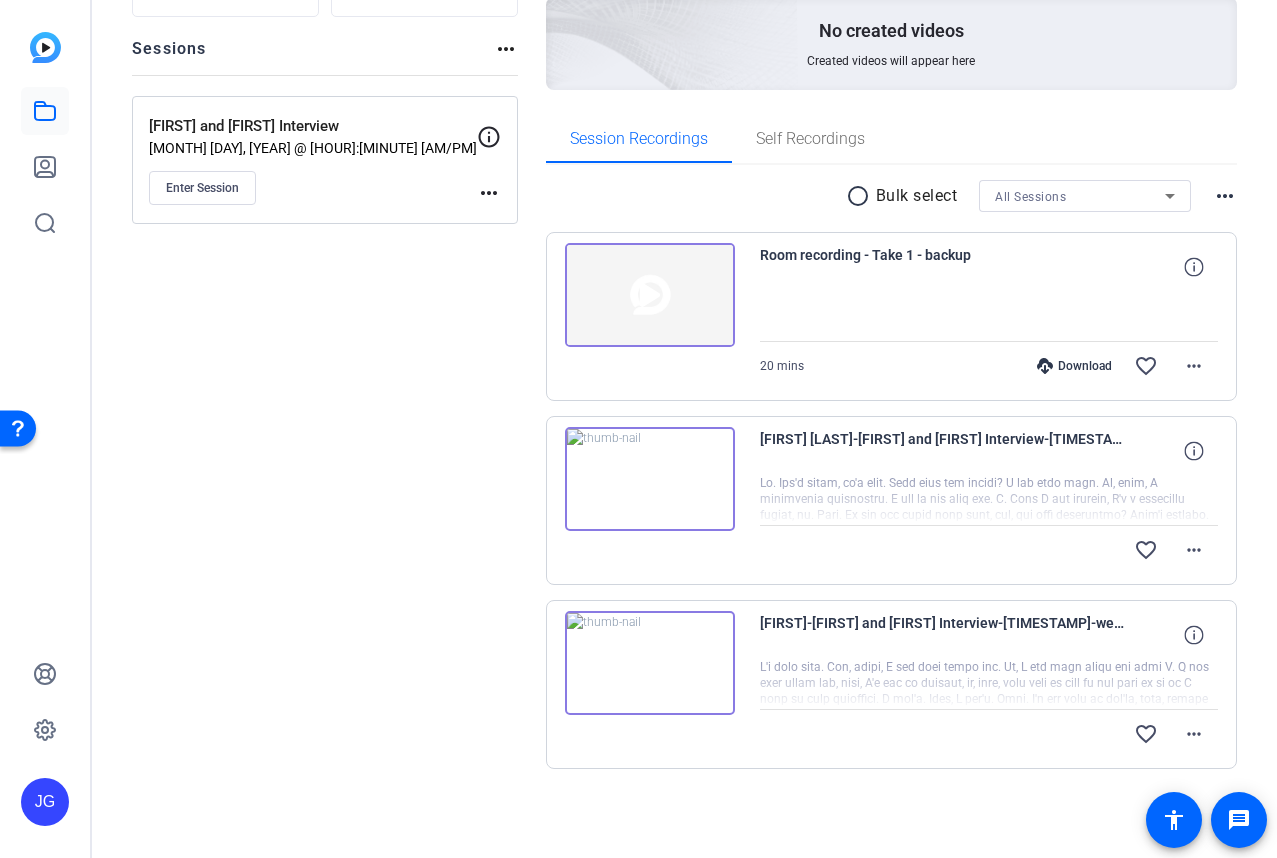 click at bounding box center [650, 663] 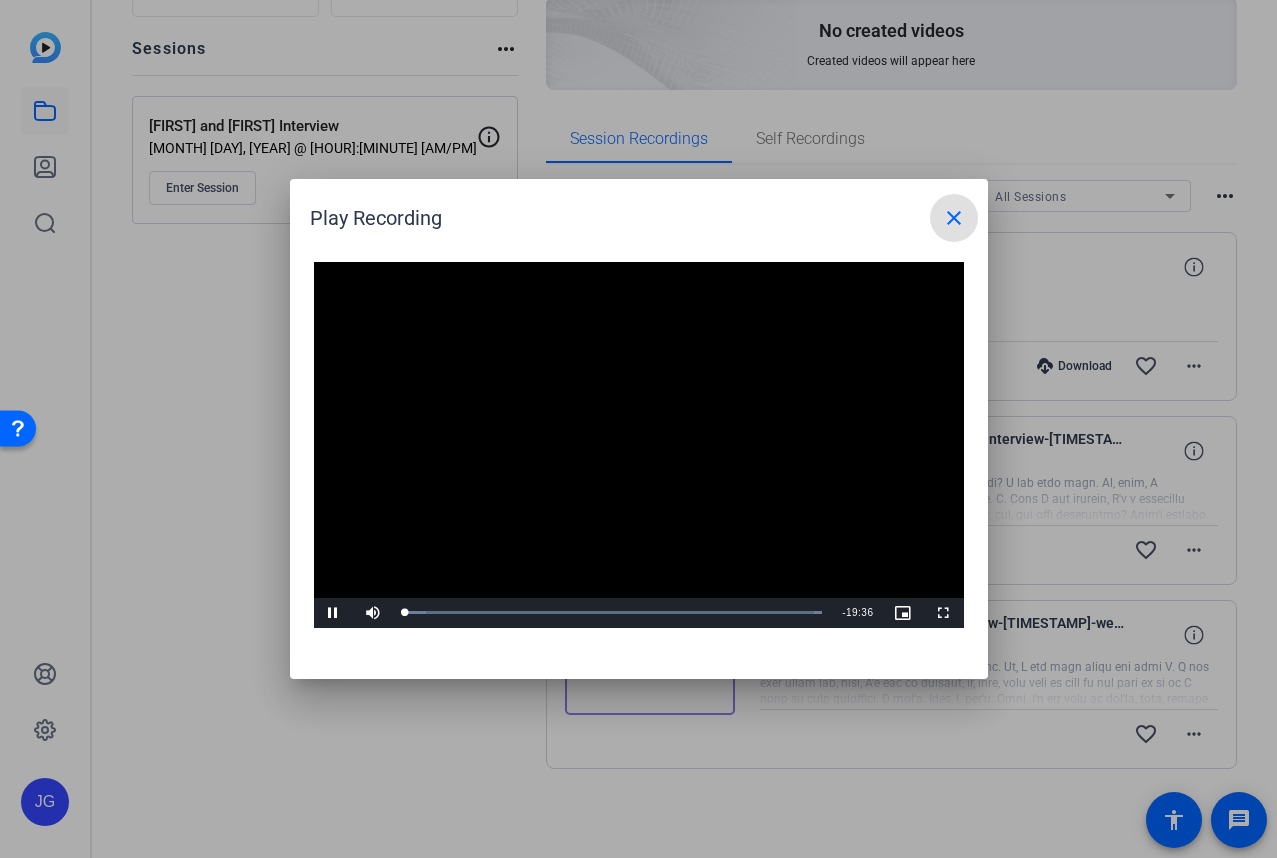 click on "close" at bounding box center [954, 218] 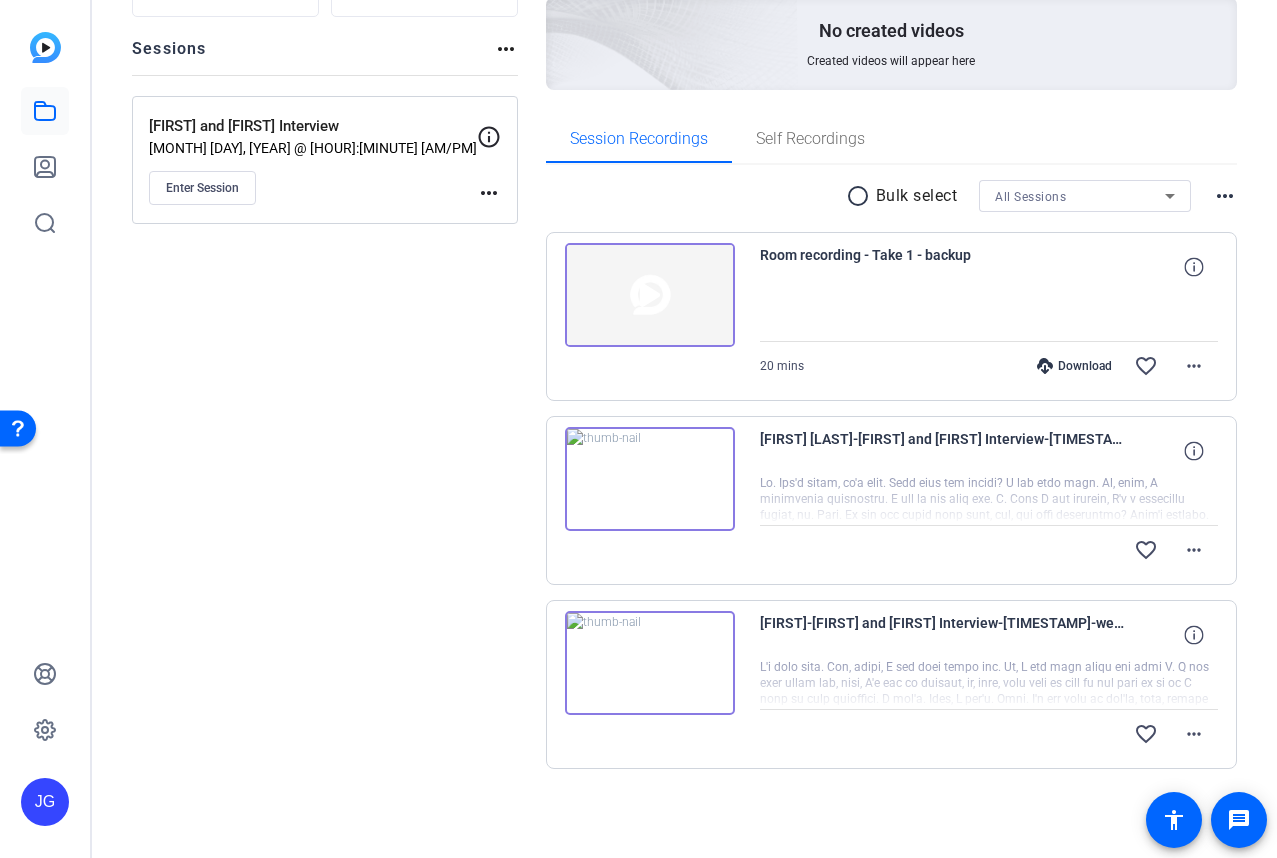 click on "Sessions
Scripts  Sessions more_horiz  Jackie and Oliver Interview   Aug 08, 2025 @ 9:39 AM  Enter Session
more_horiz" 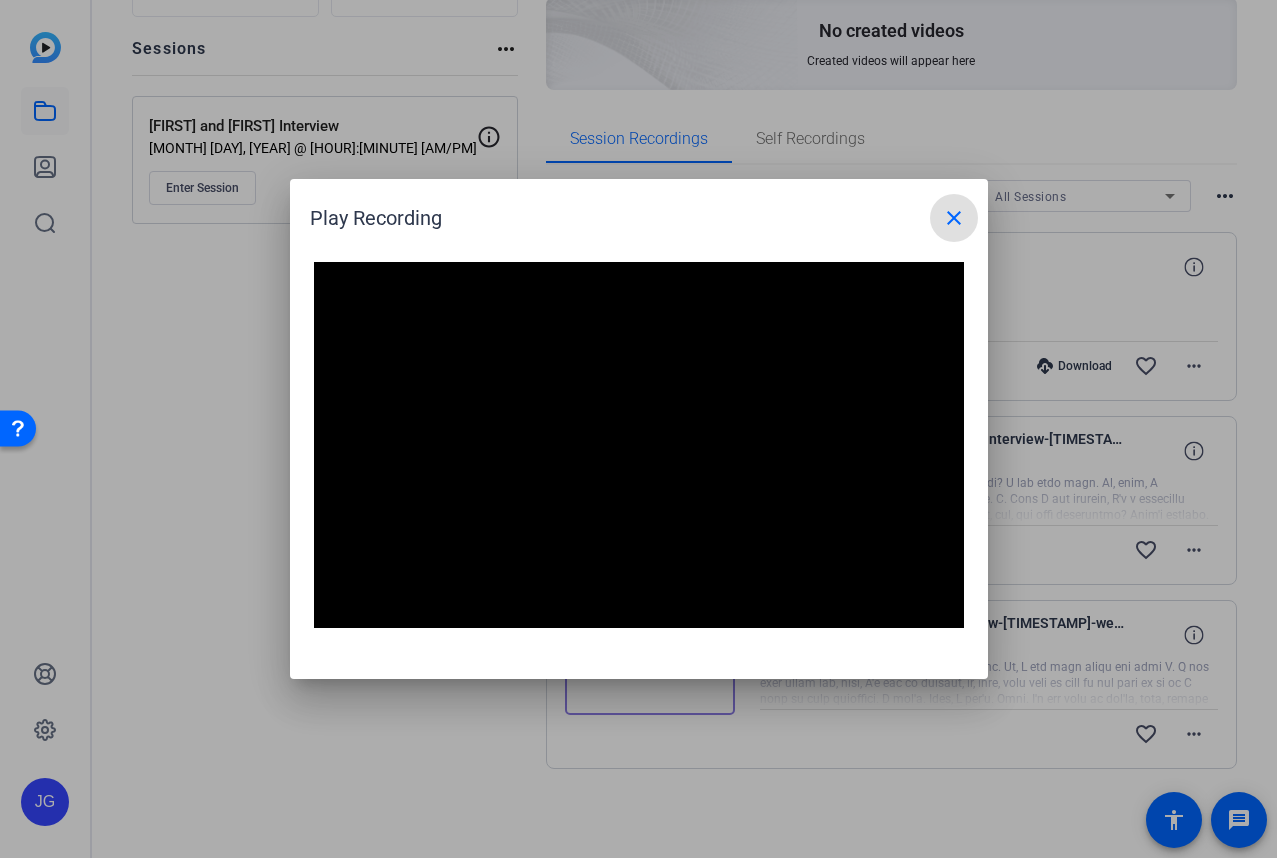 click on "close" at bounding box center (954, 218) 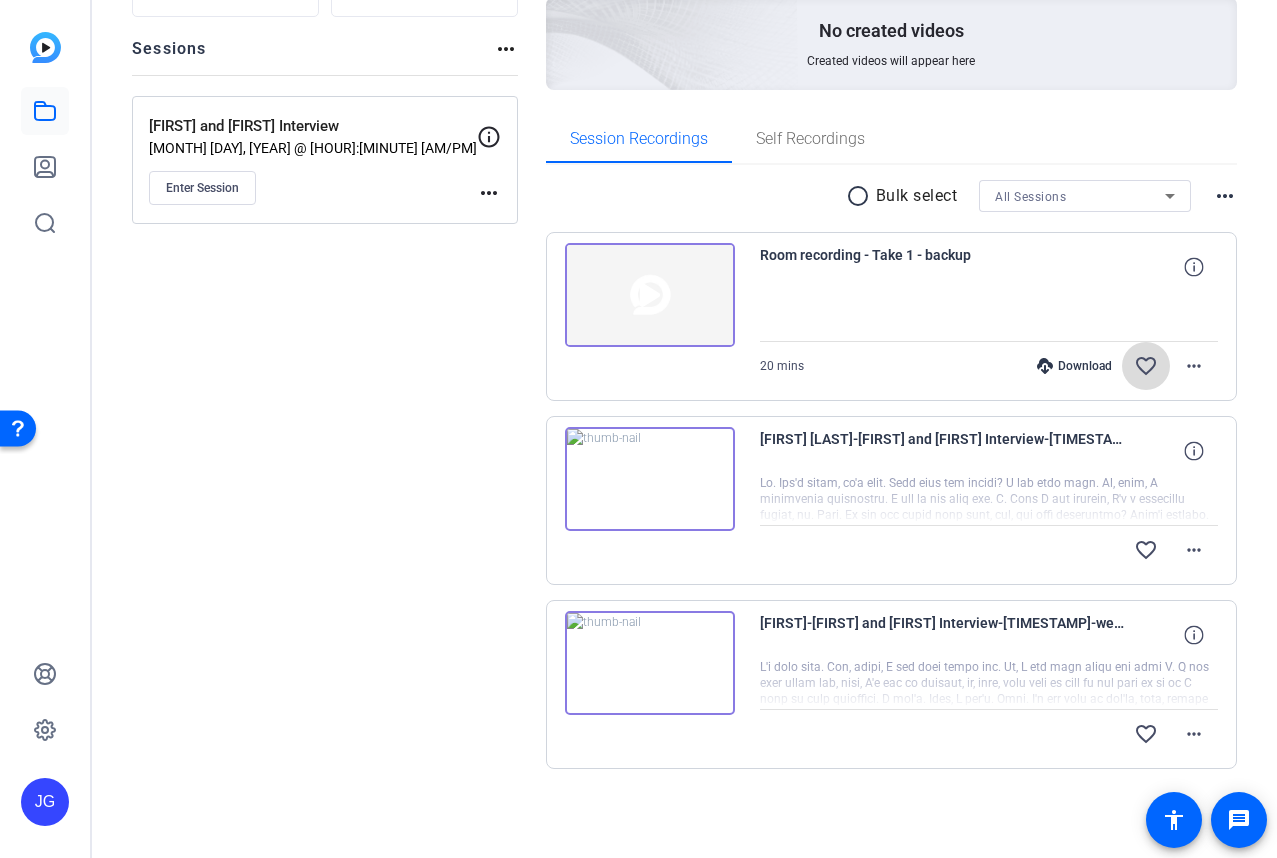 click on "favorite_border" at bounding box center (1146, 366) 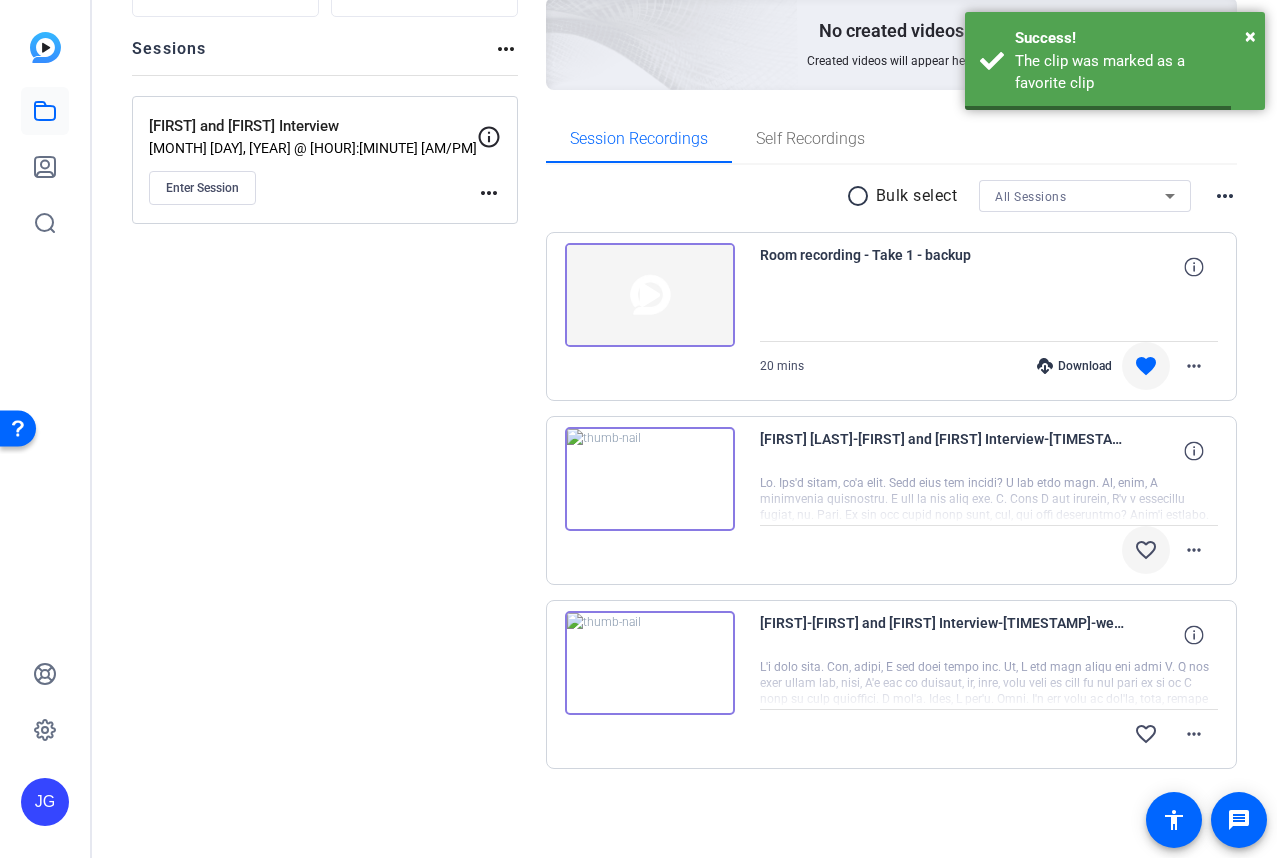 click on "favorite_border" at bounding box center (1146, 550) 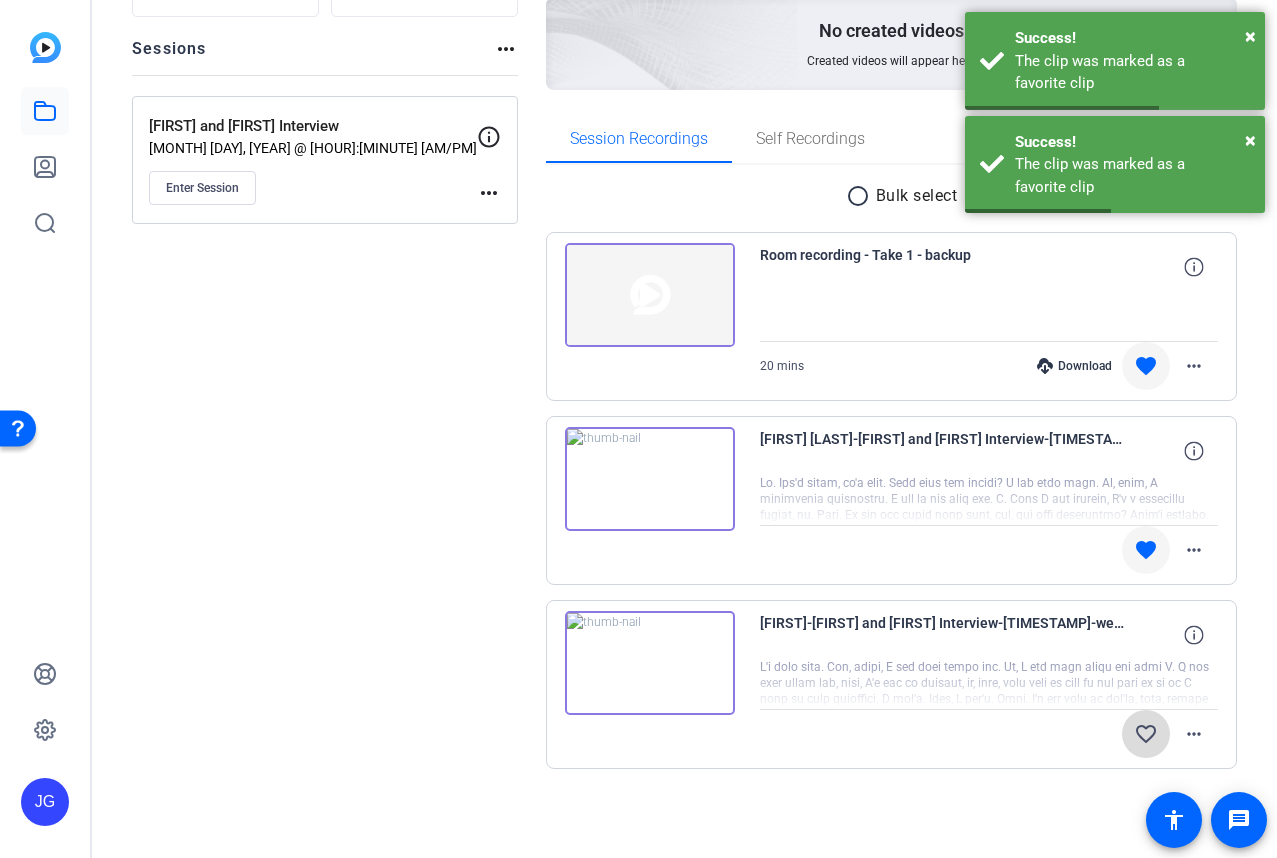 click at bounding box center (1146, 734) 